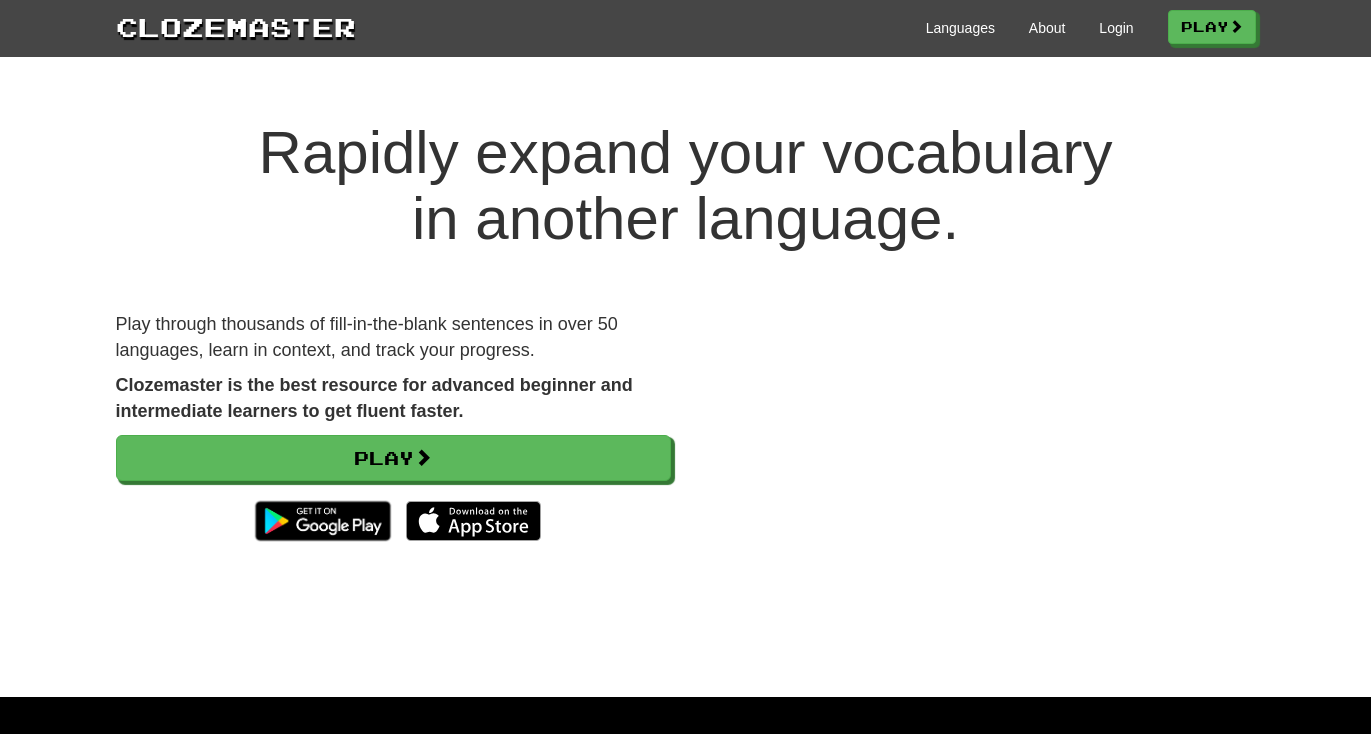 scroll, scrollTop: 0, scrollLeft: 0, axis: both 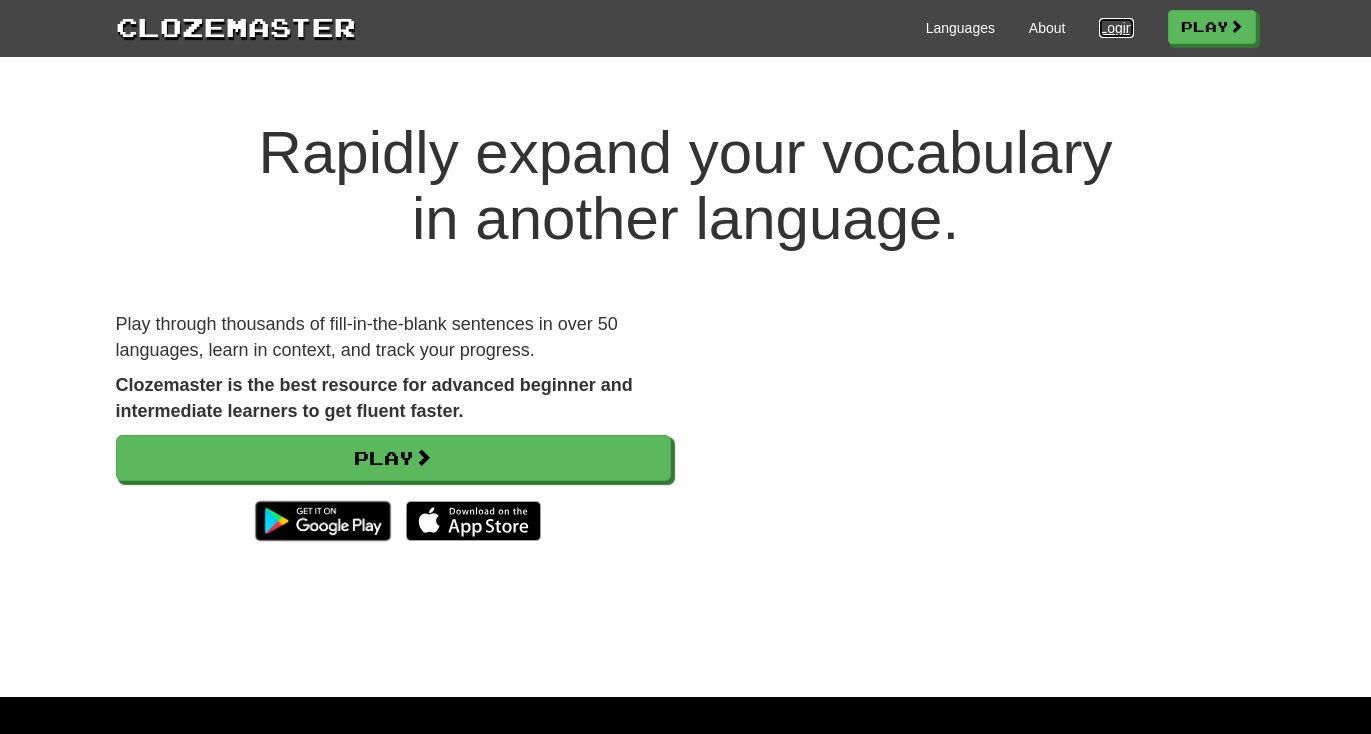 click on "Login" at bounding box center [1116, 28] 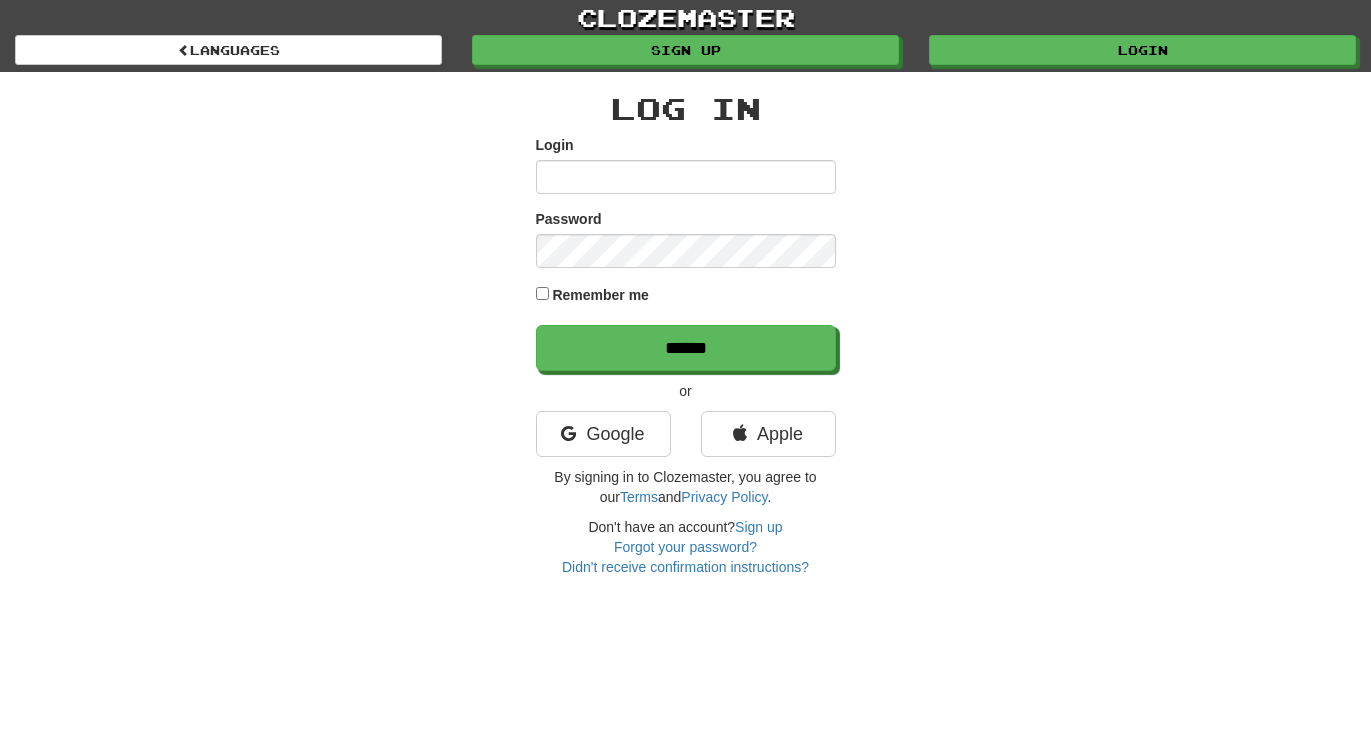 scroll, scrollTop: 0, scrollLeft: 0, axis: both 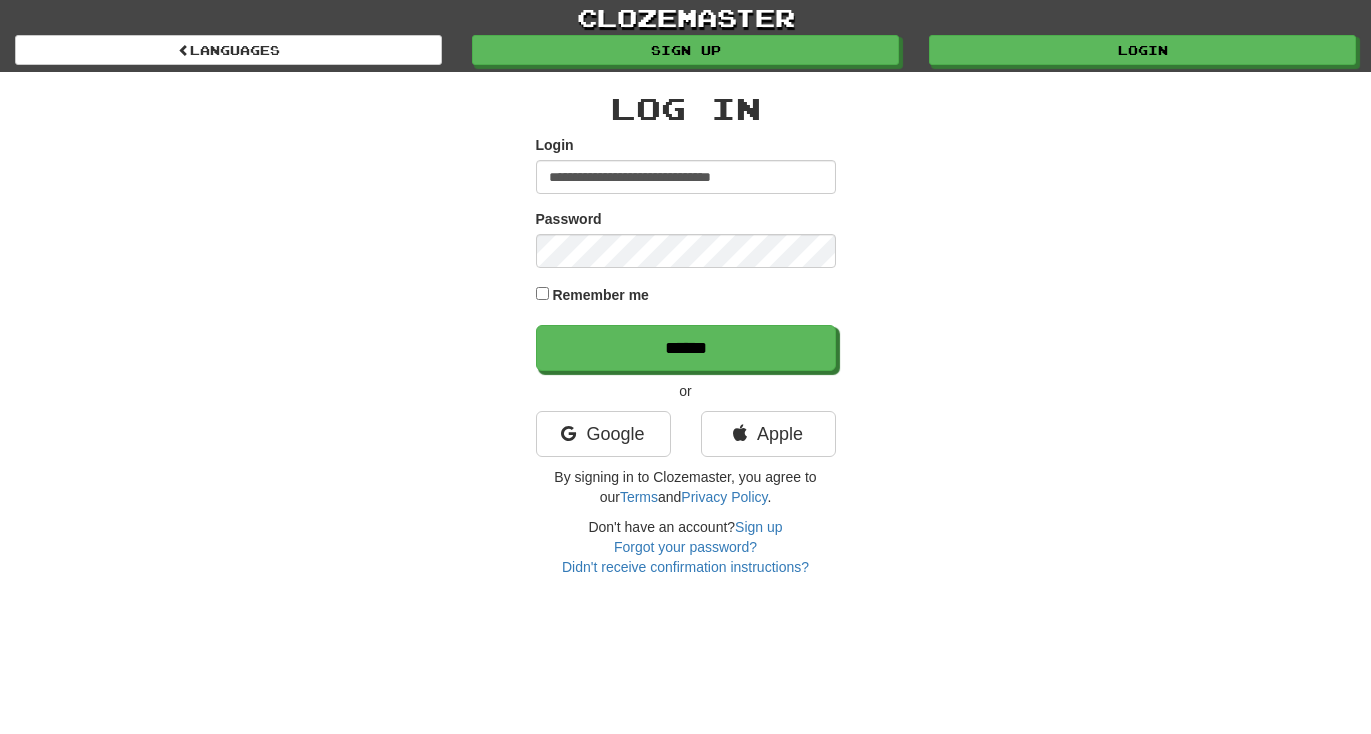 click on "**********" at bounding box center (686, 324) 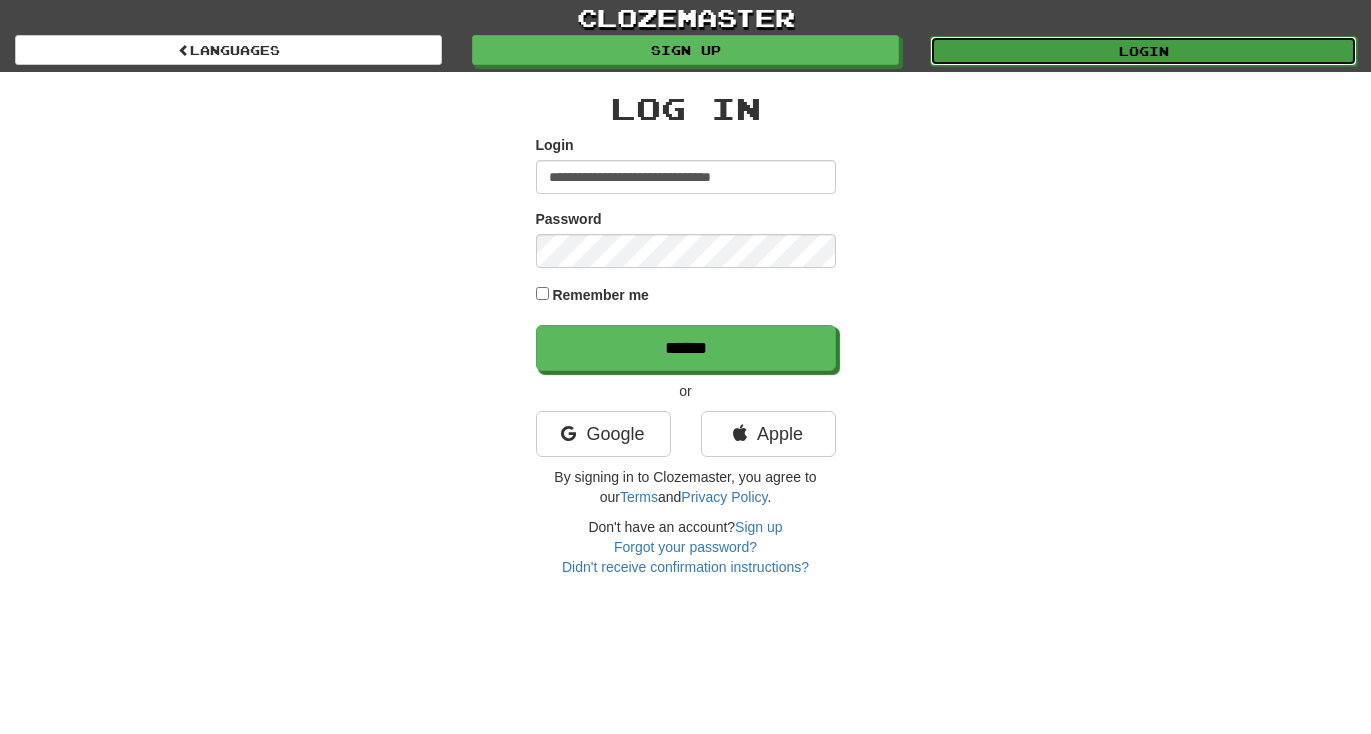 click on "Login" at bounding box center [1143, 51] 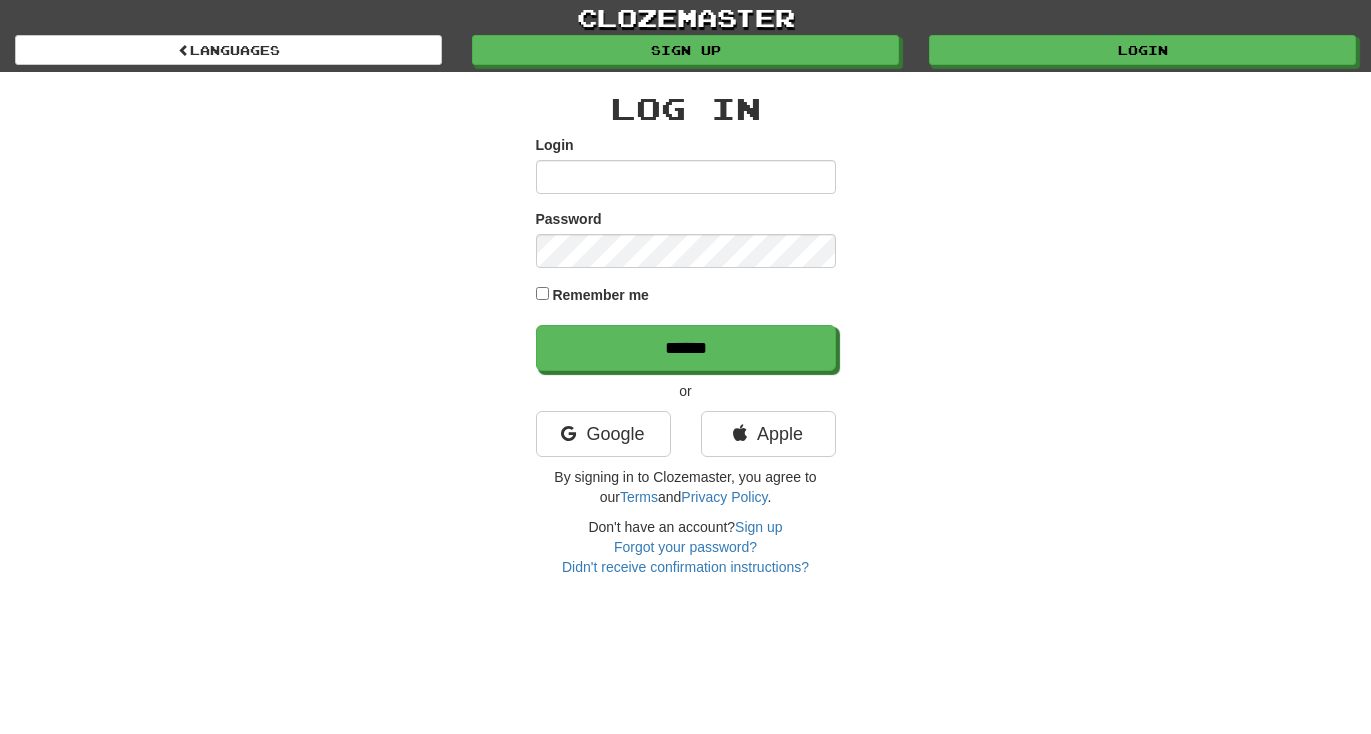 scroll, scrollTop: 0, scrollLeft: 0, axis: both 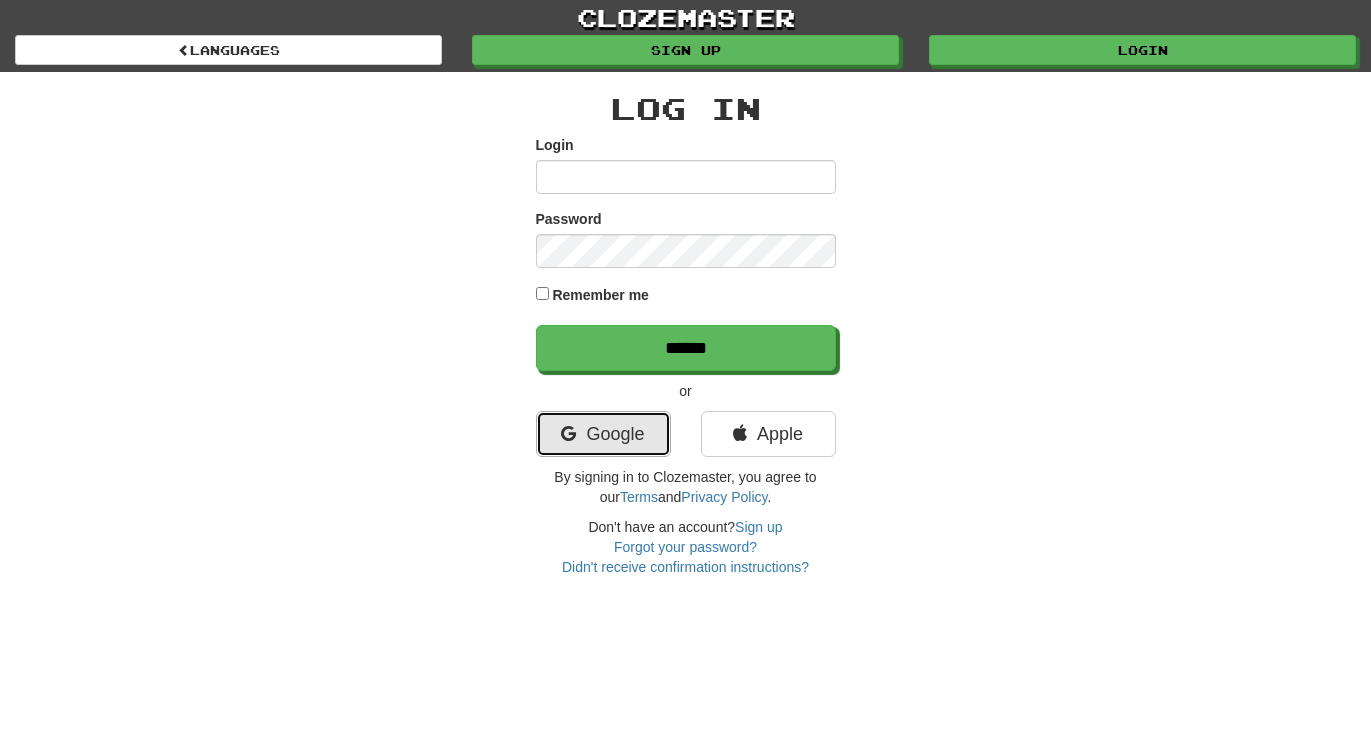 click on "Google" at bounding box center (603, 434) 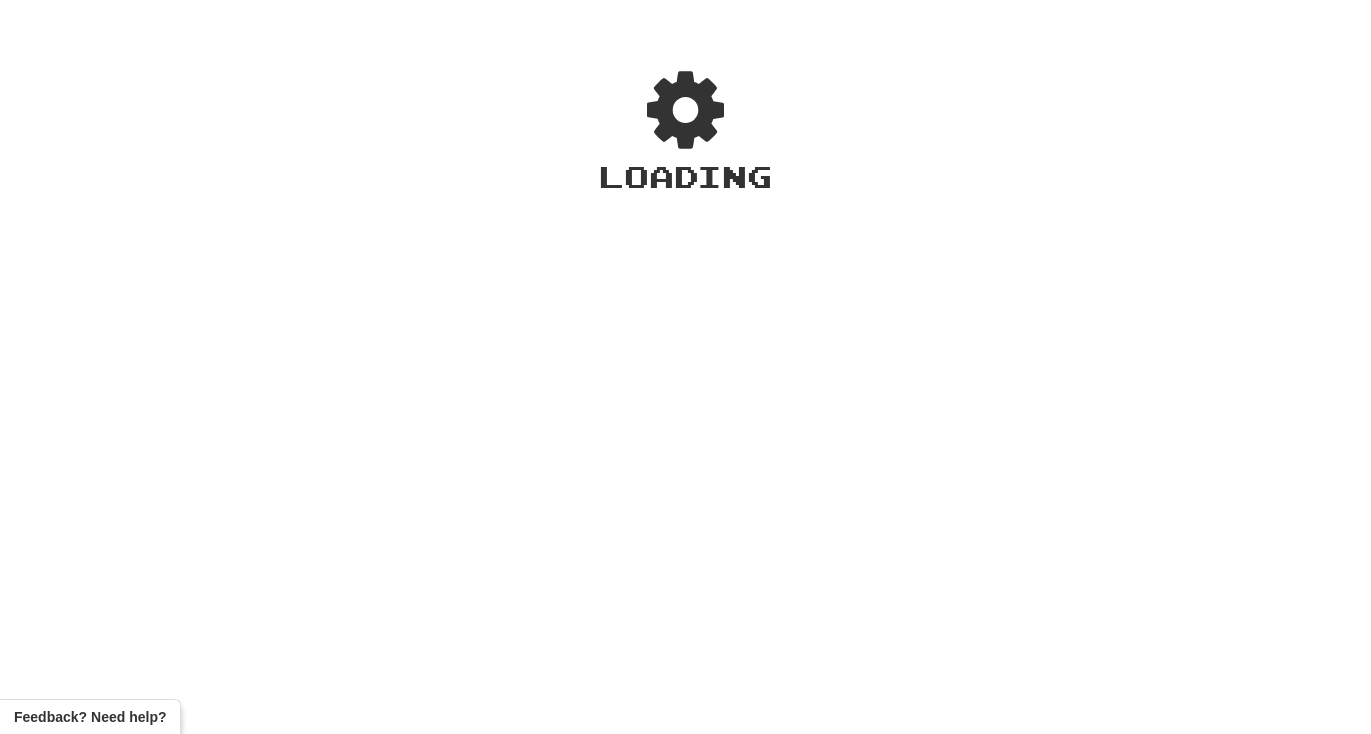 scroll, scrollTop: 0, scrollLeft: 0, axis: both 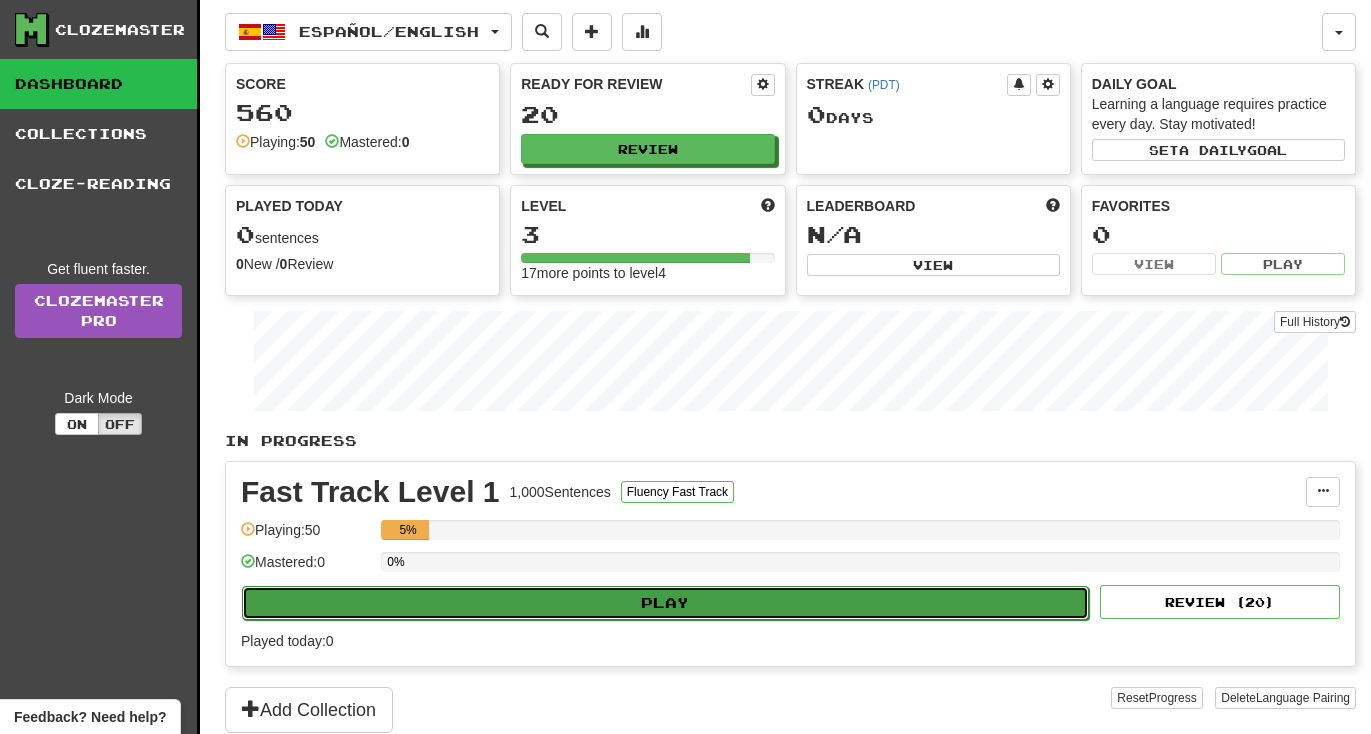 click on "Play" at bounding box center (665, 603) 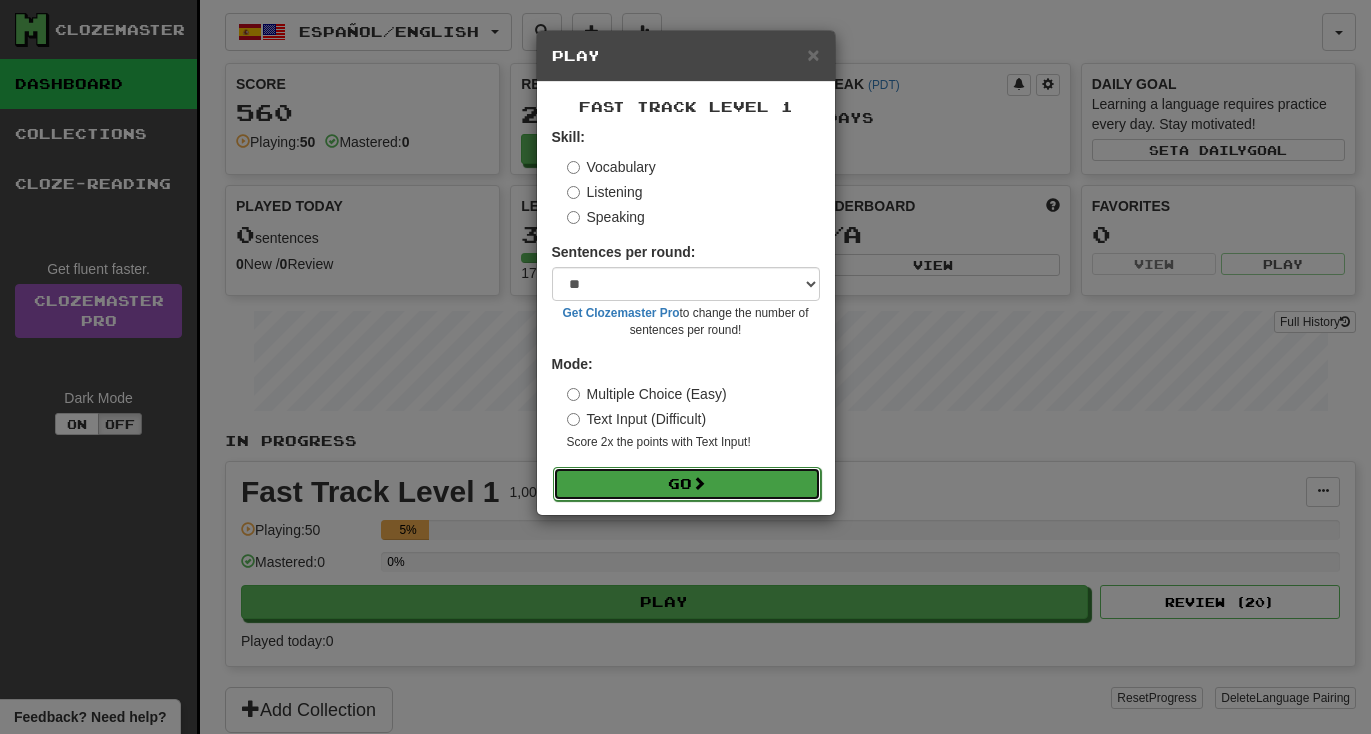 click on "Go" at bounding box center [687, 484] 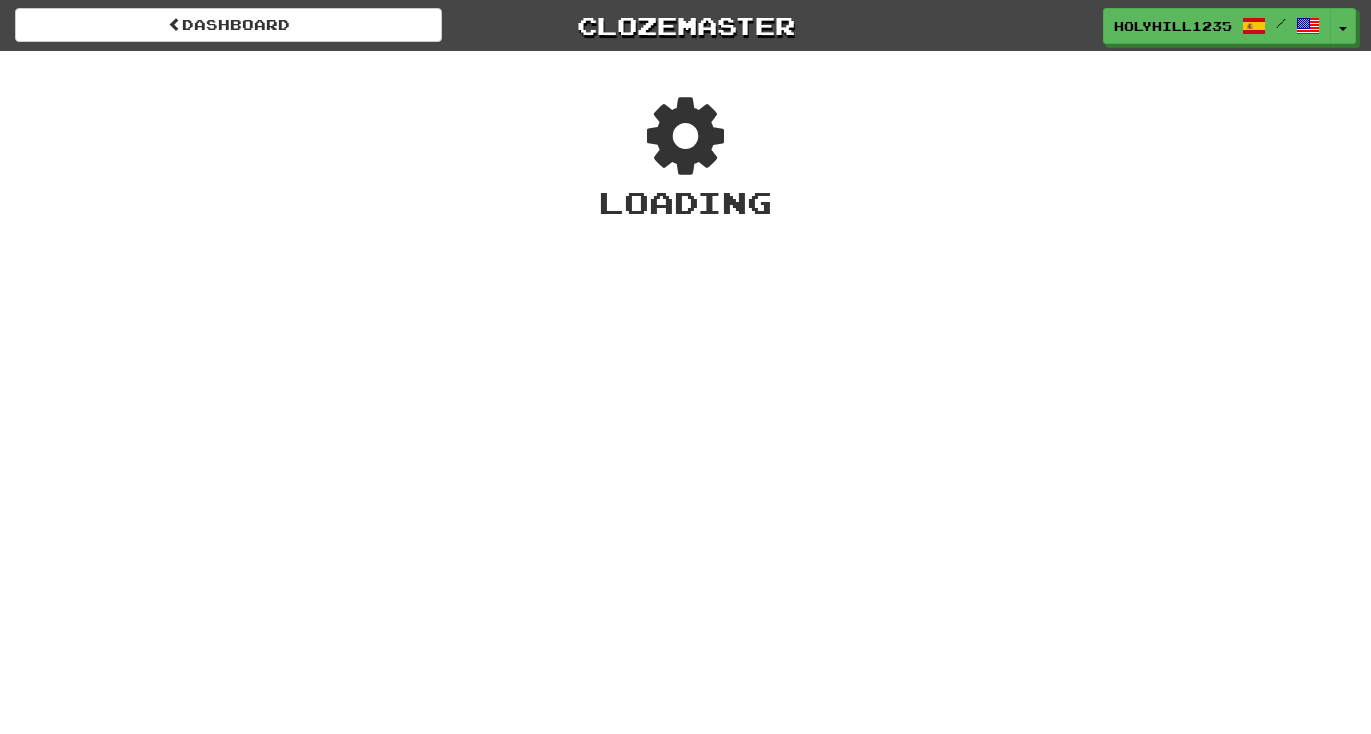 scroll, scrollTop: 0, scrollLeft: 0, axis: both 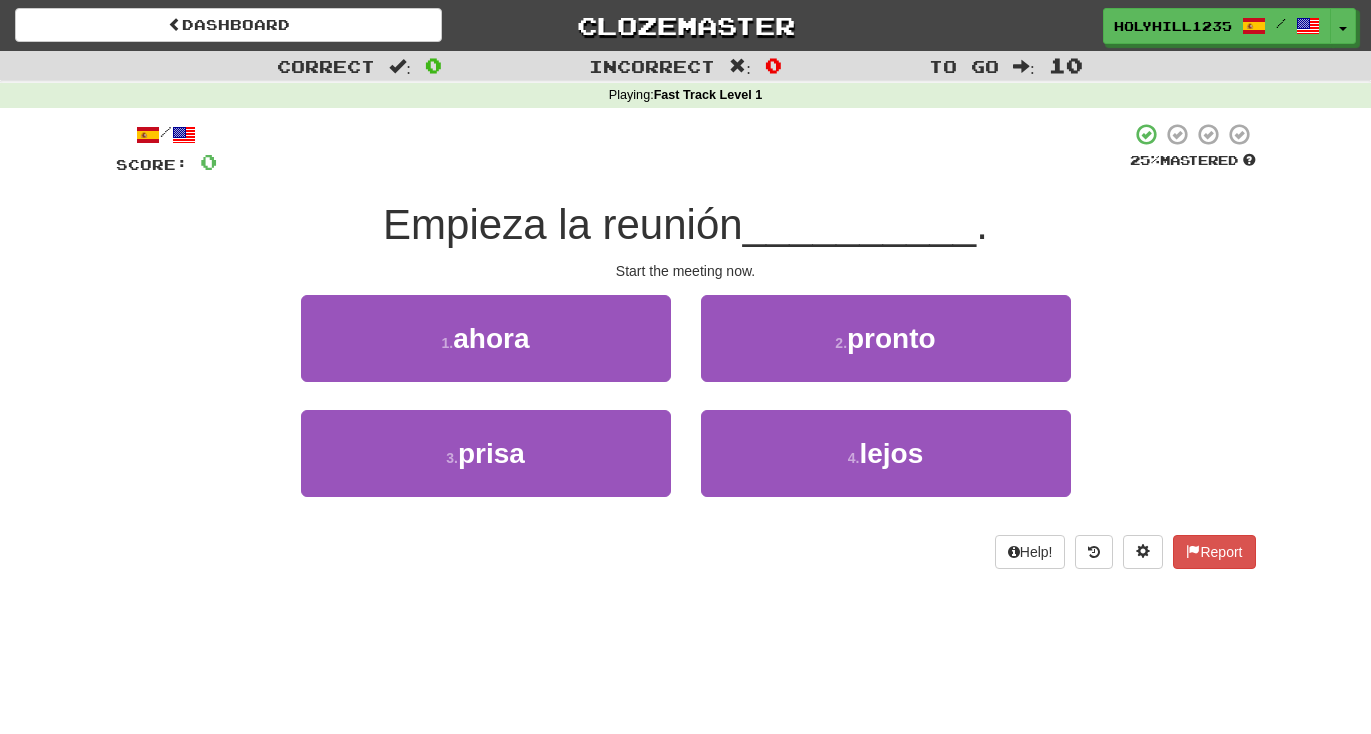 click on "Empieza la reunión  __________ ." at bounding box center (686, 225) 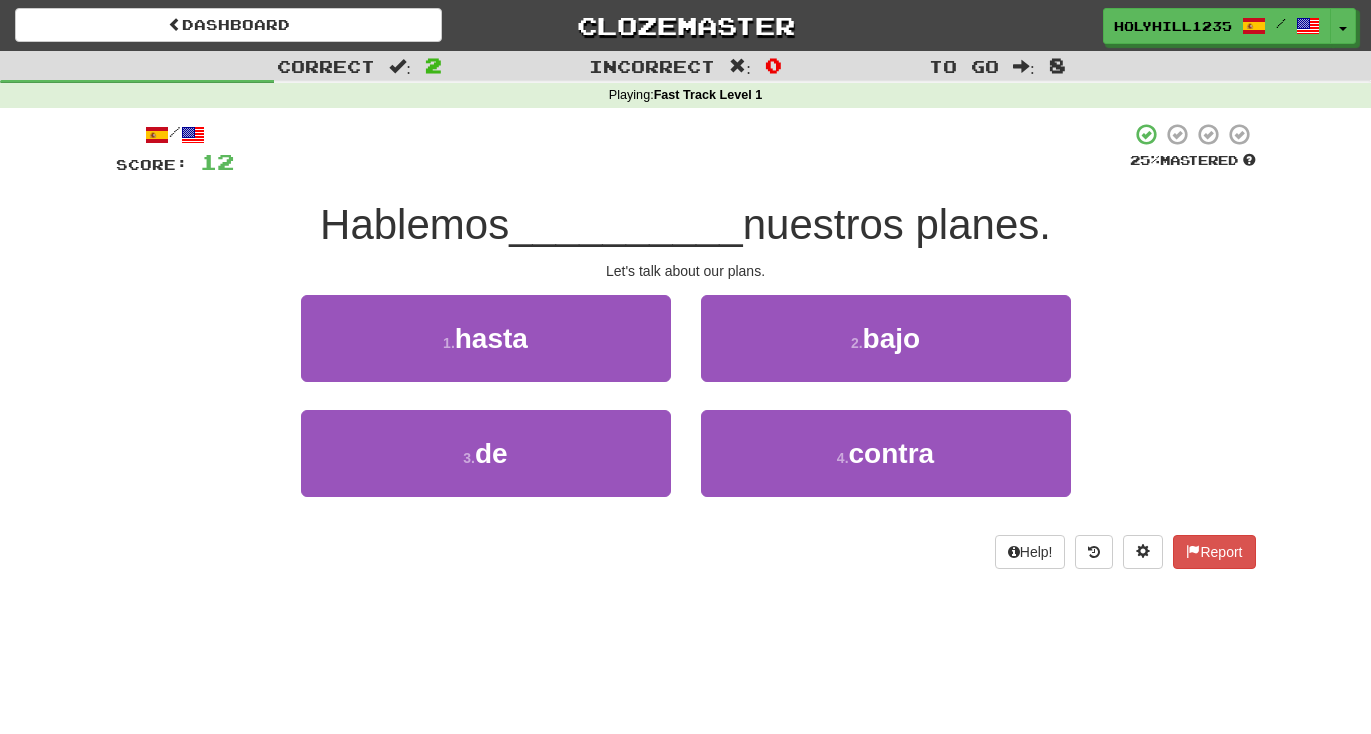 click on "Correct   :   2 Incorrect   :   0 To go   :   8 Playing :  Fast Track Level 1  /  Score:   12 25 %  Mastered Hablemos  __________  nuestros planes. Let's talk about our plans. 1 .  hasta 2 .  bajo 3 .  de 4 .  contra  Help!  Report" at bounding box center (685, 324) 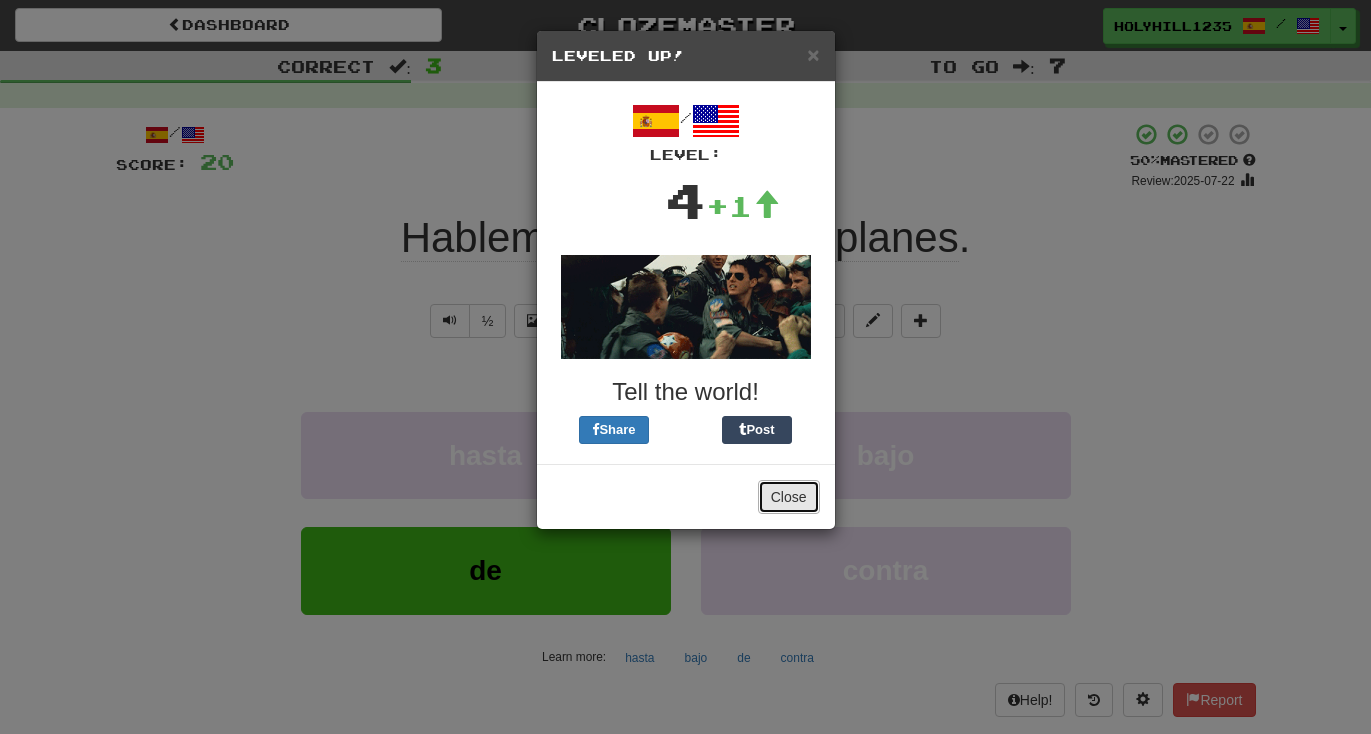 click on "Close" at bounding box center (789, 497) 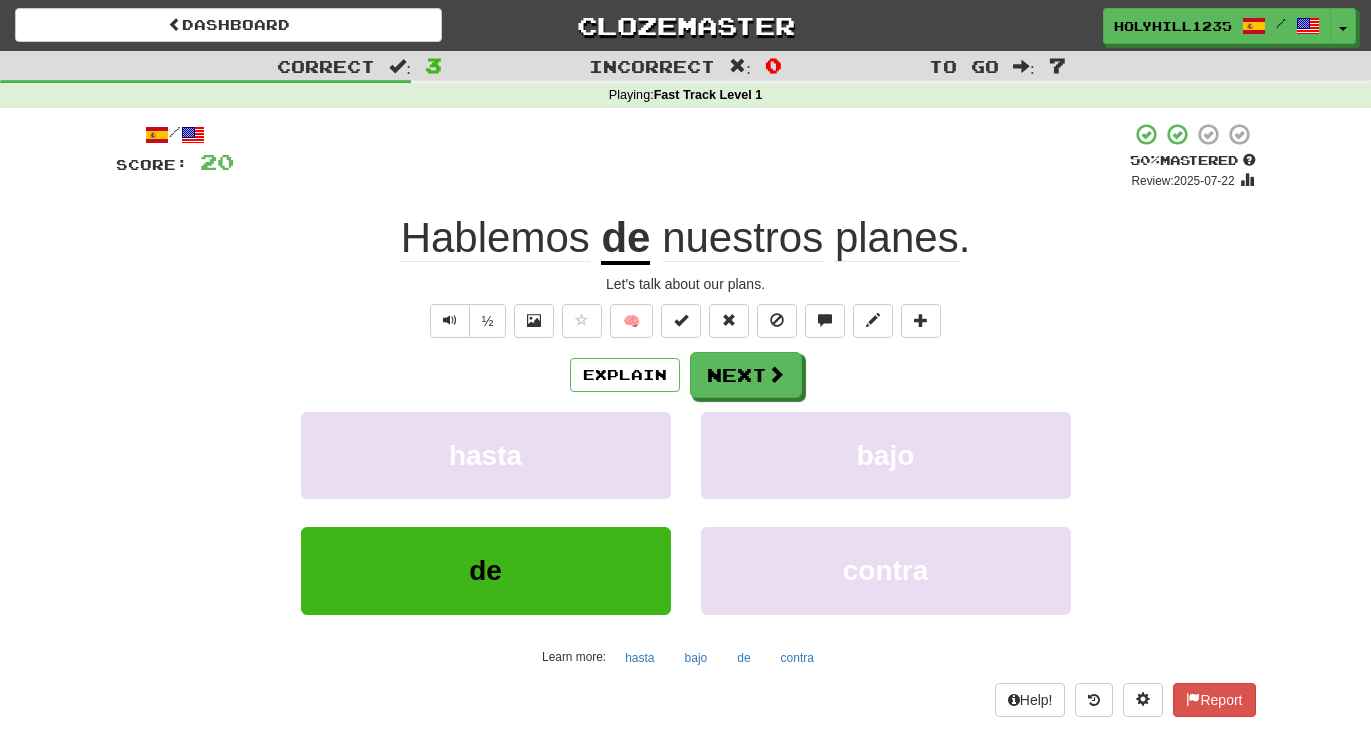 click on "Explain Next" at bounding box center (686, 375) 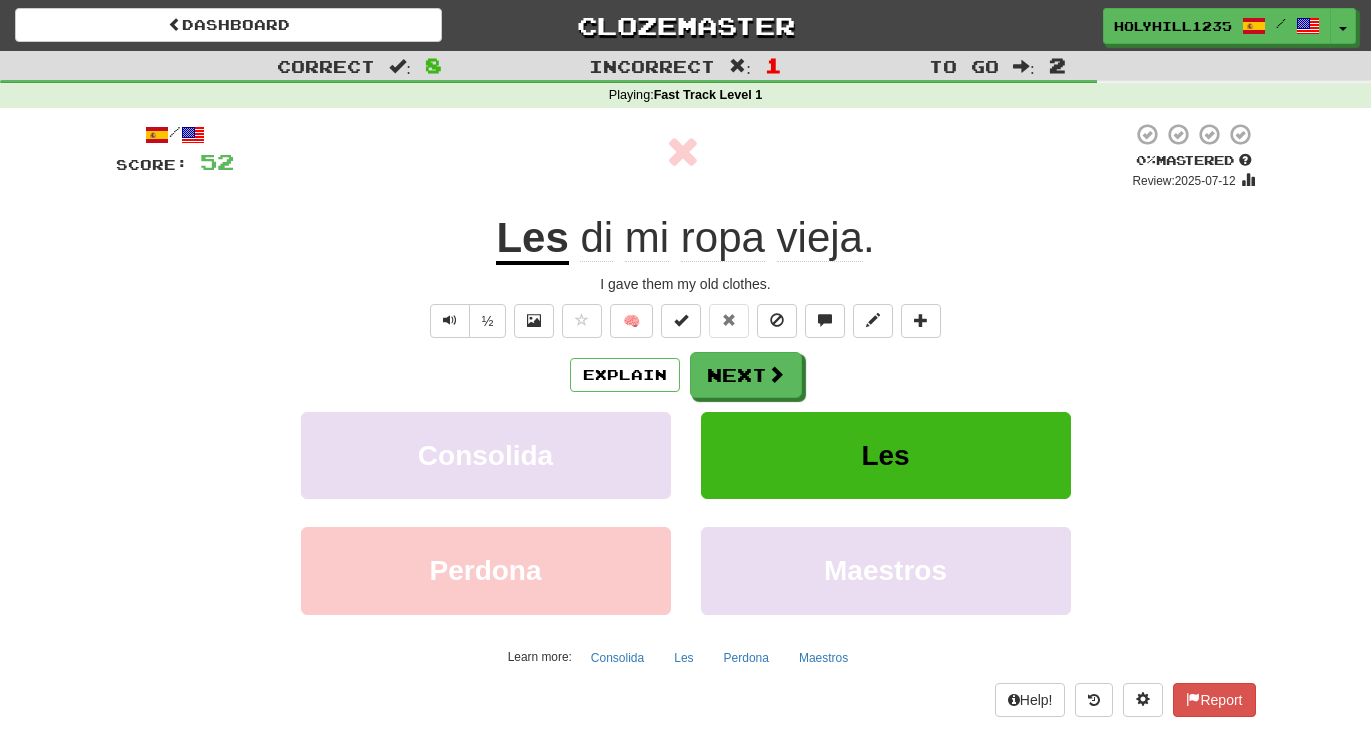click on "Les" at bounding box center [532, 239] 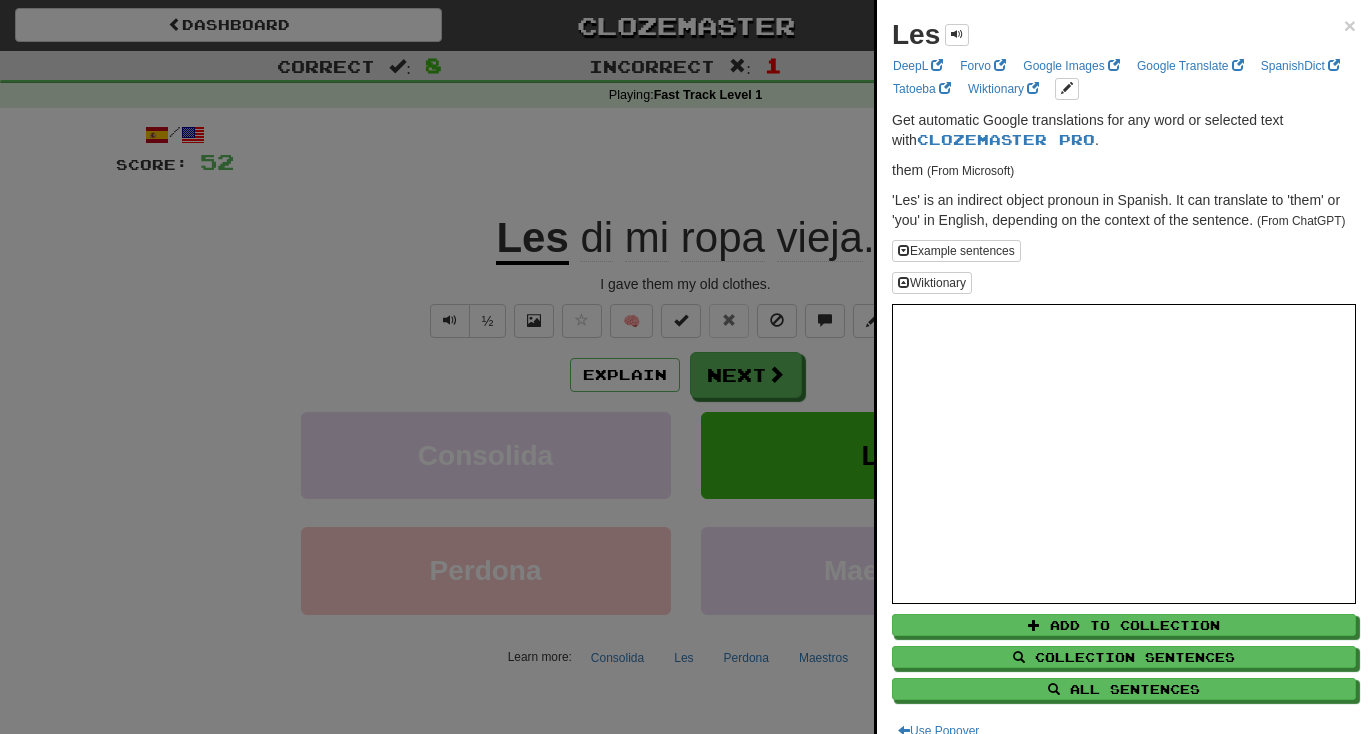 click at bounding box center [685, 367] 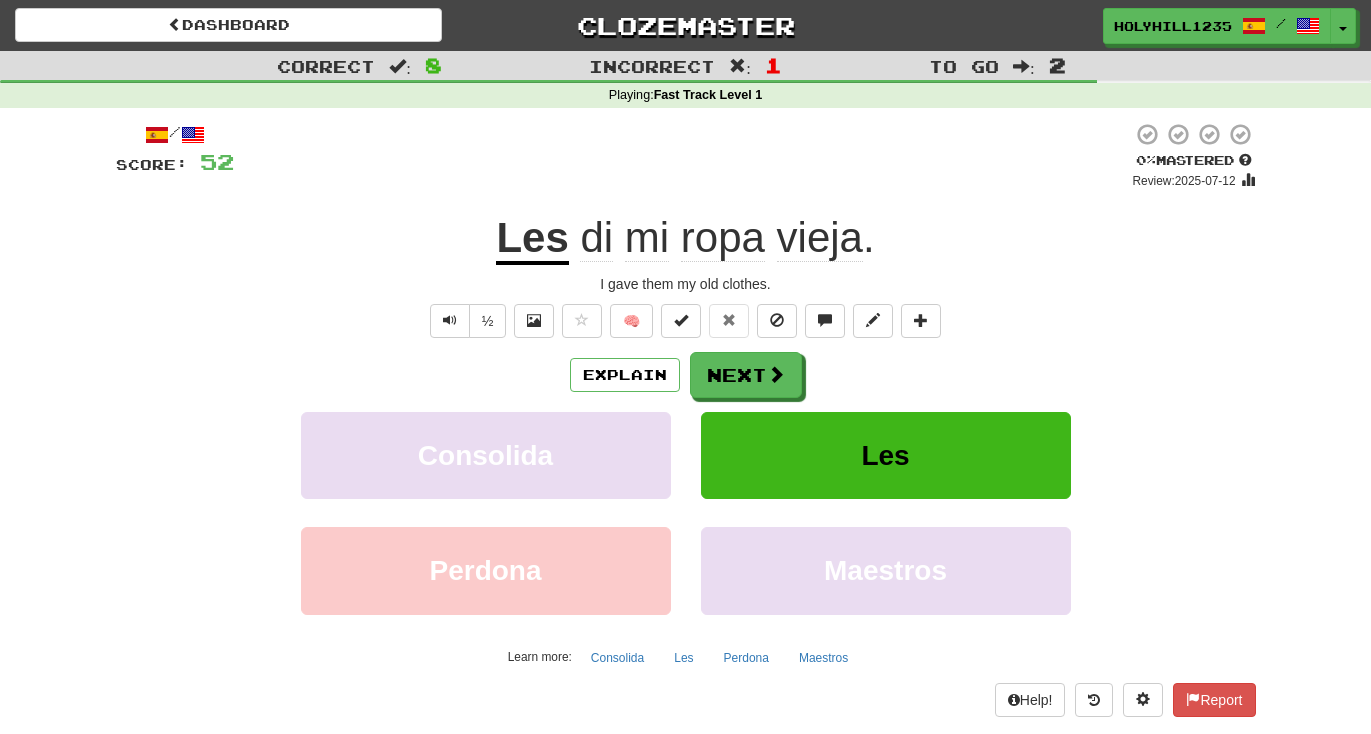 click on "di" at bounding box center [596, 238] 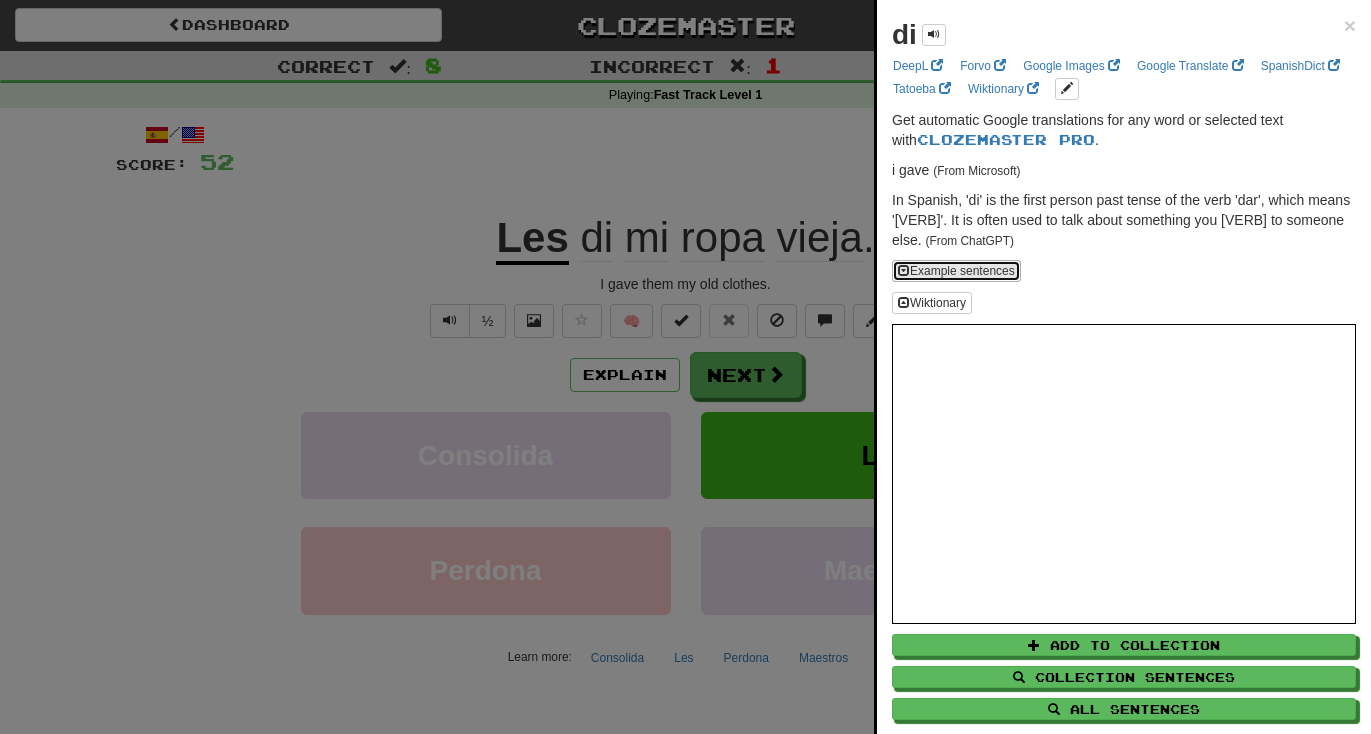 click on "Example sentences" at bounding box center [956, 271] 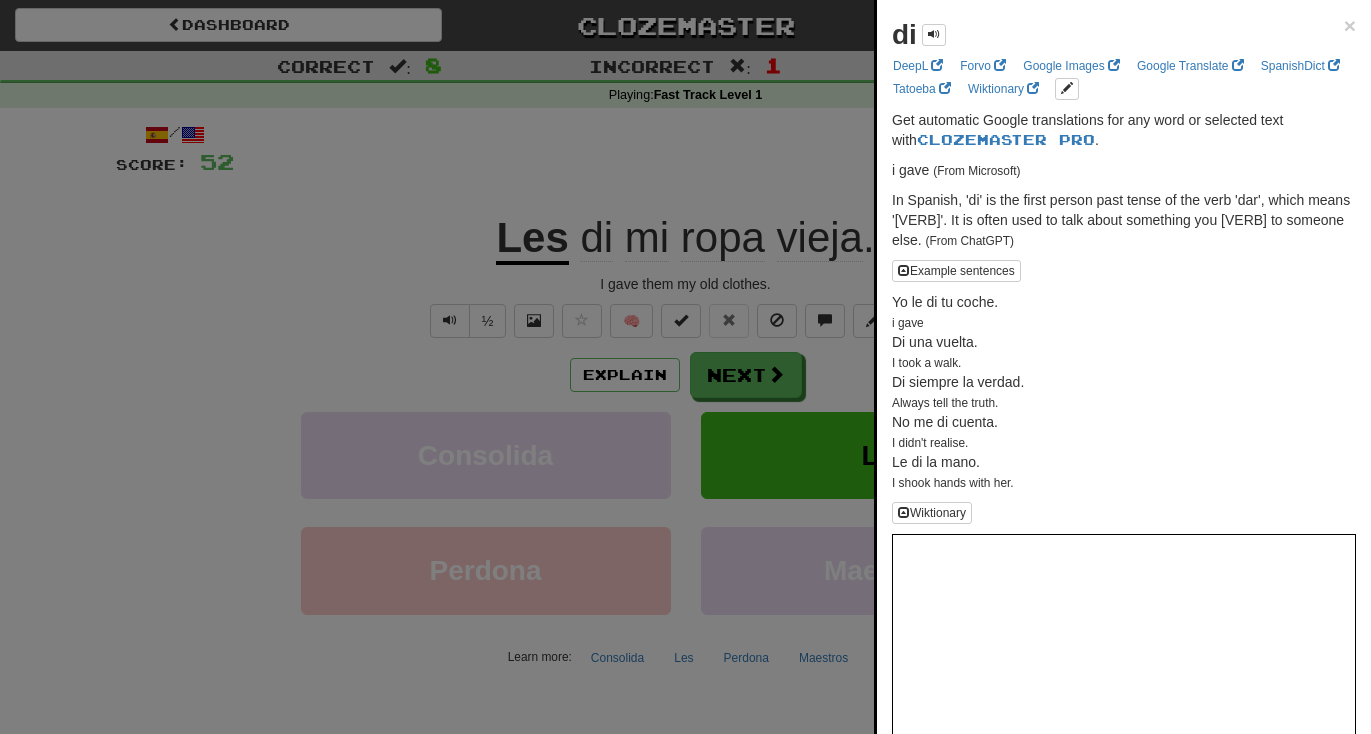 click at bounding box center (685, 367) 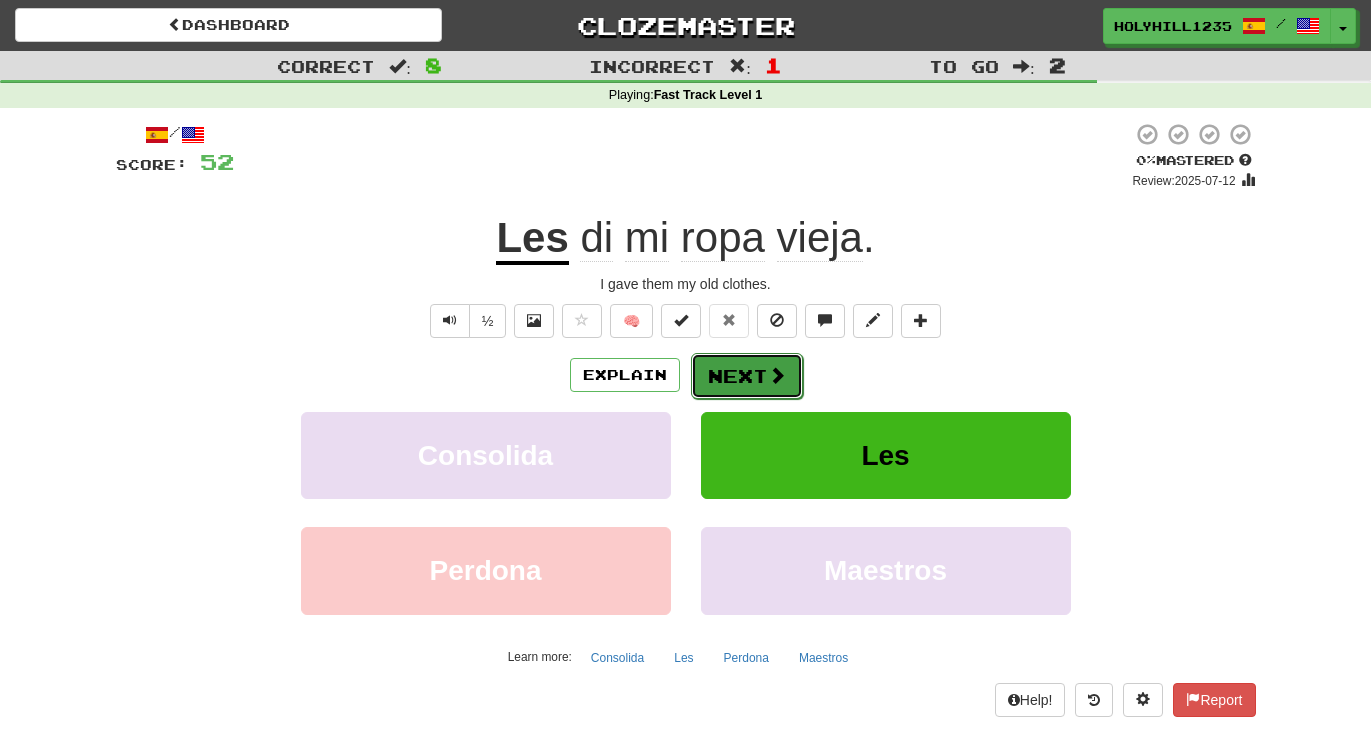 click at bounding box center [777, 375] 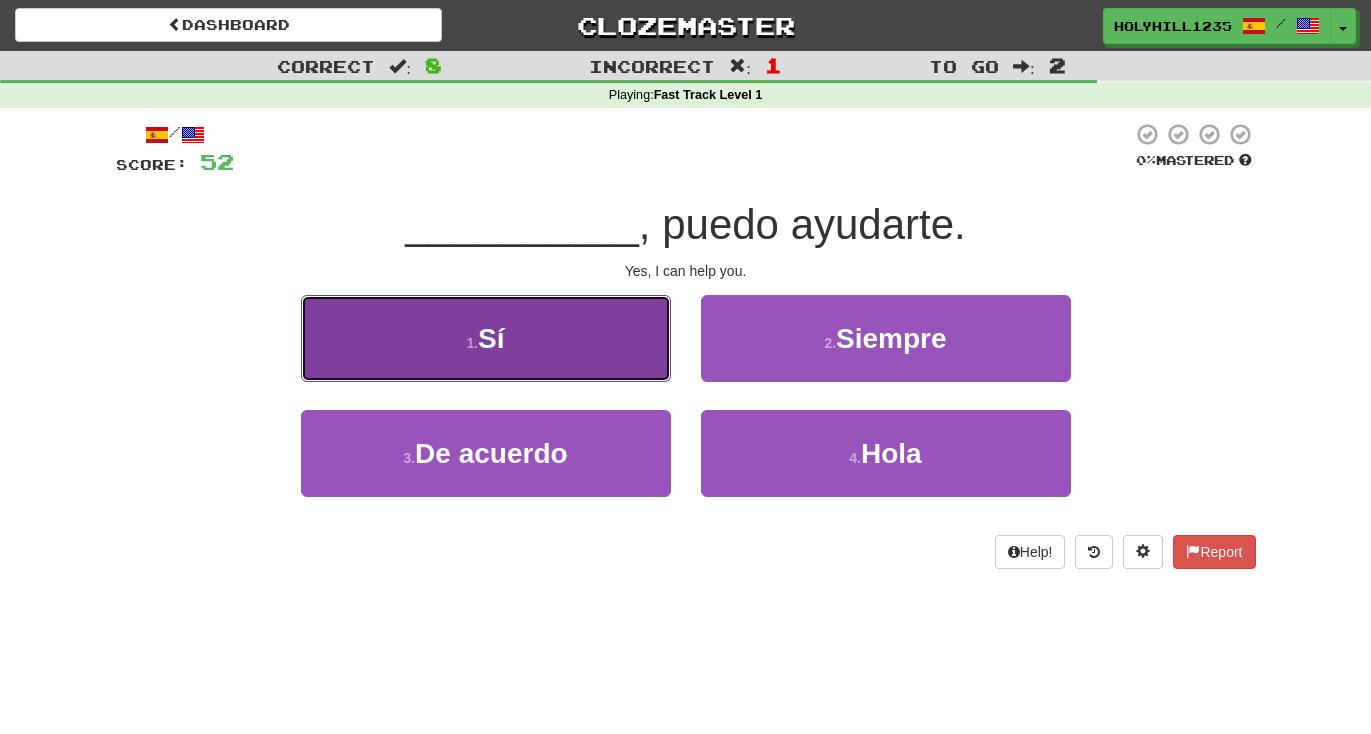 click on "1 .  Sí" at bounding box center [486, 338] 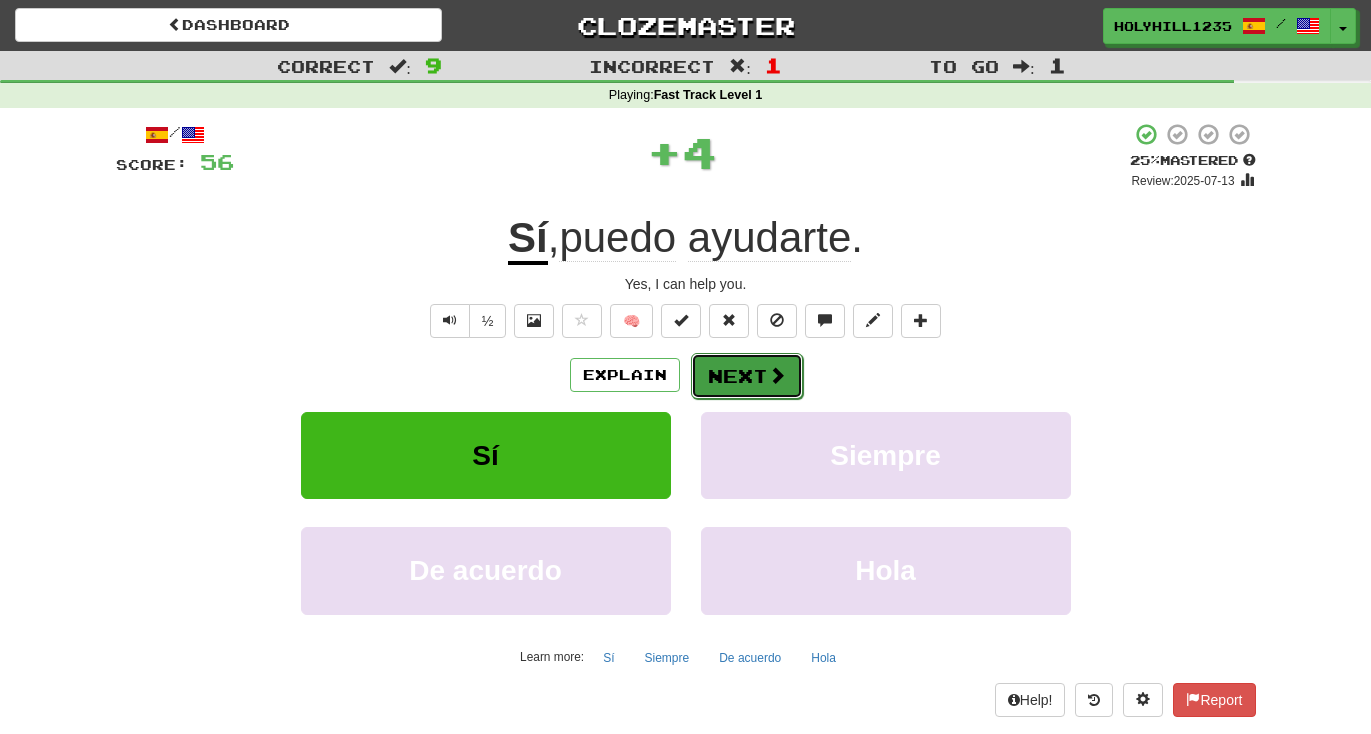 click on "Next" at bounding box center (747, 376) 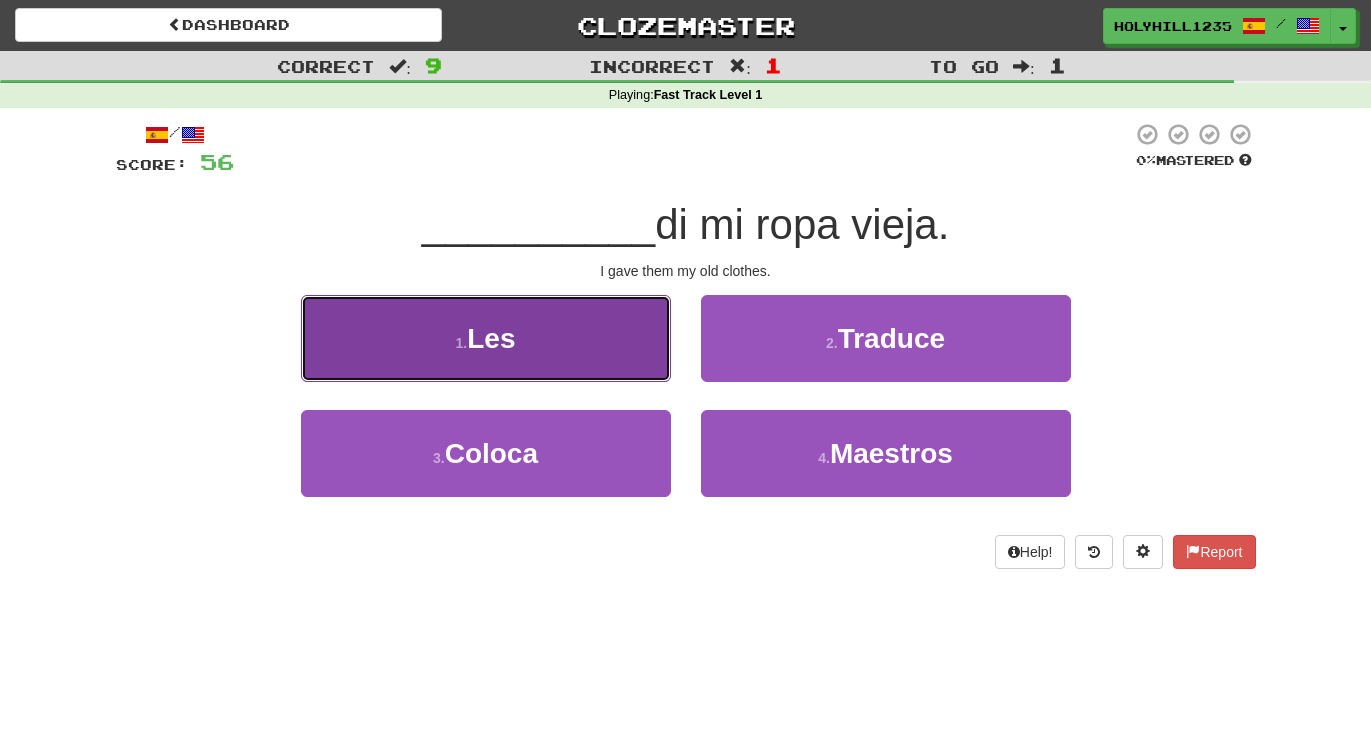 click on "1 .  Les" at bounding box center [486, 338] 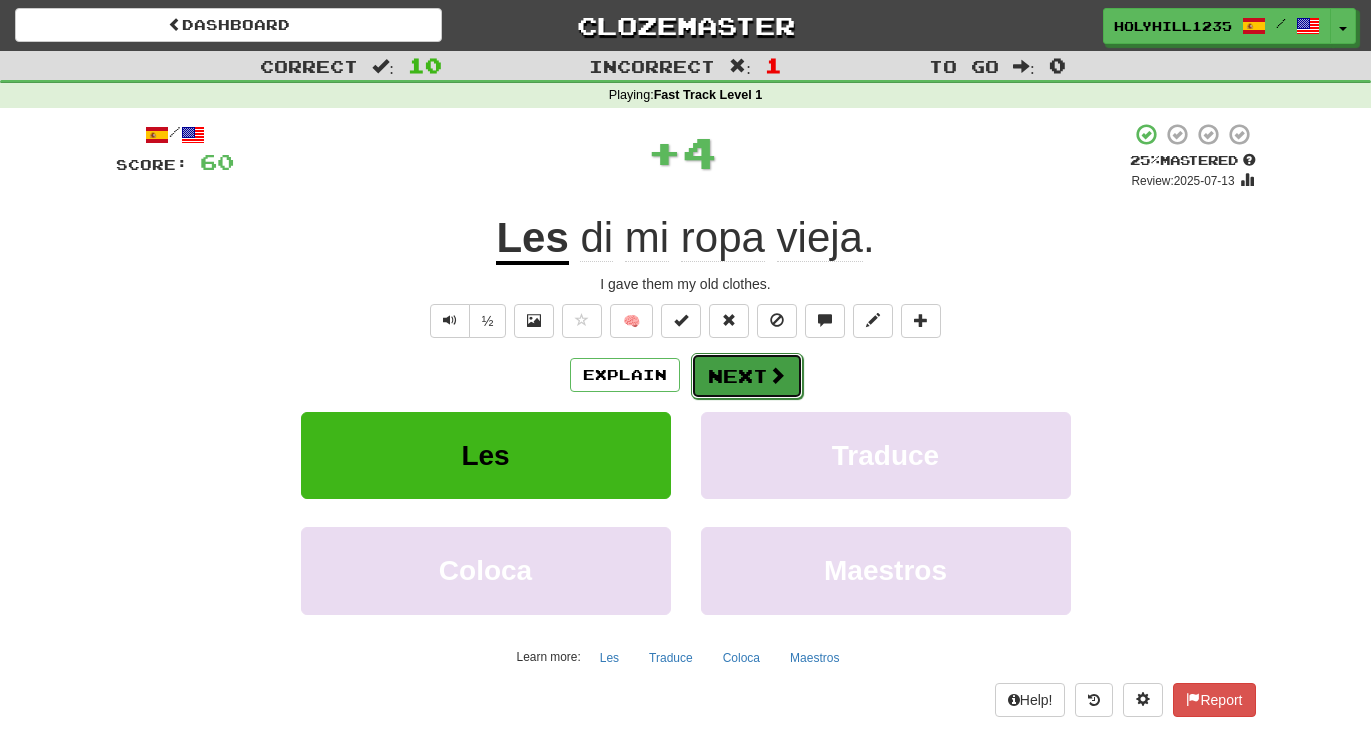 click on "Next" at bounding box center (747, 376) 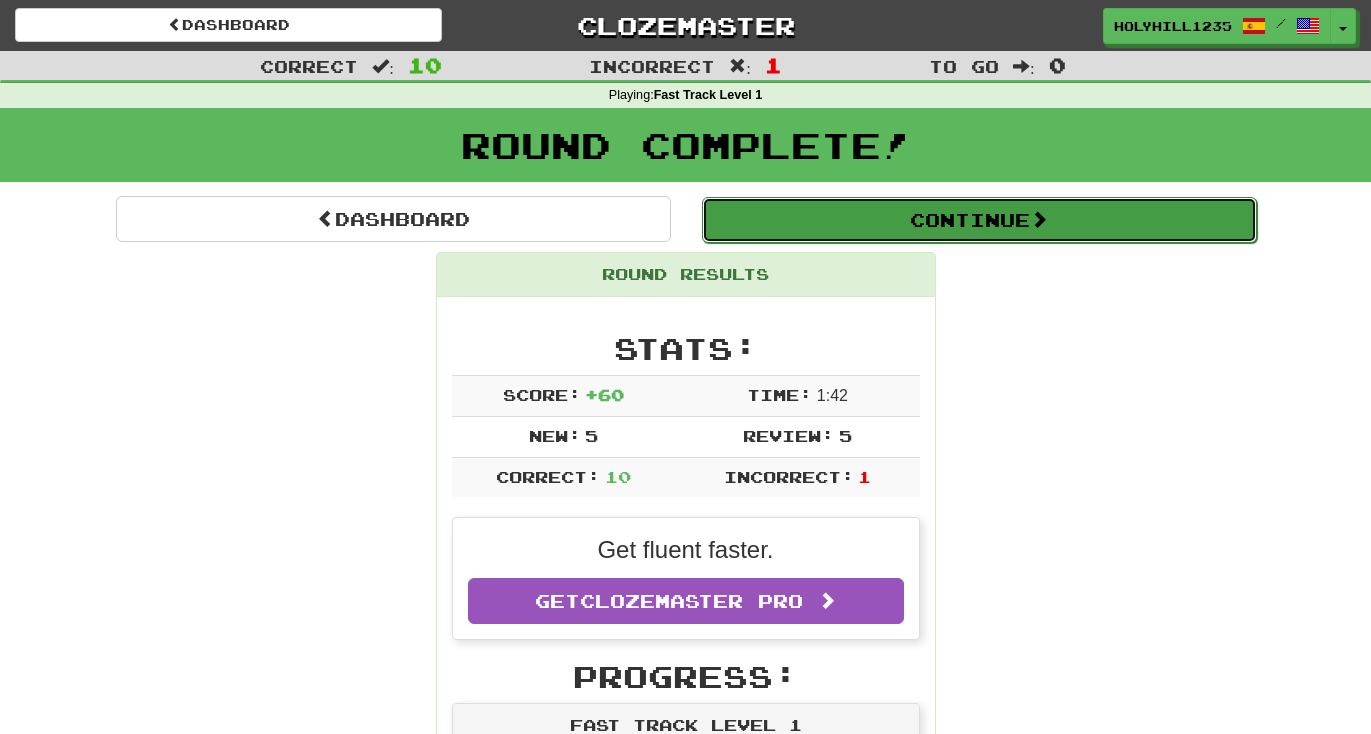 click at bounding box center (1039, 219) 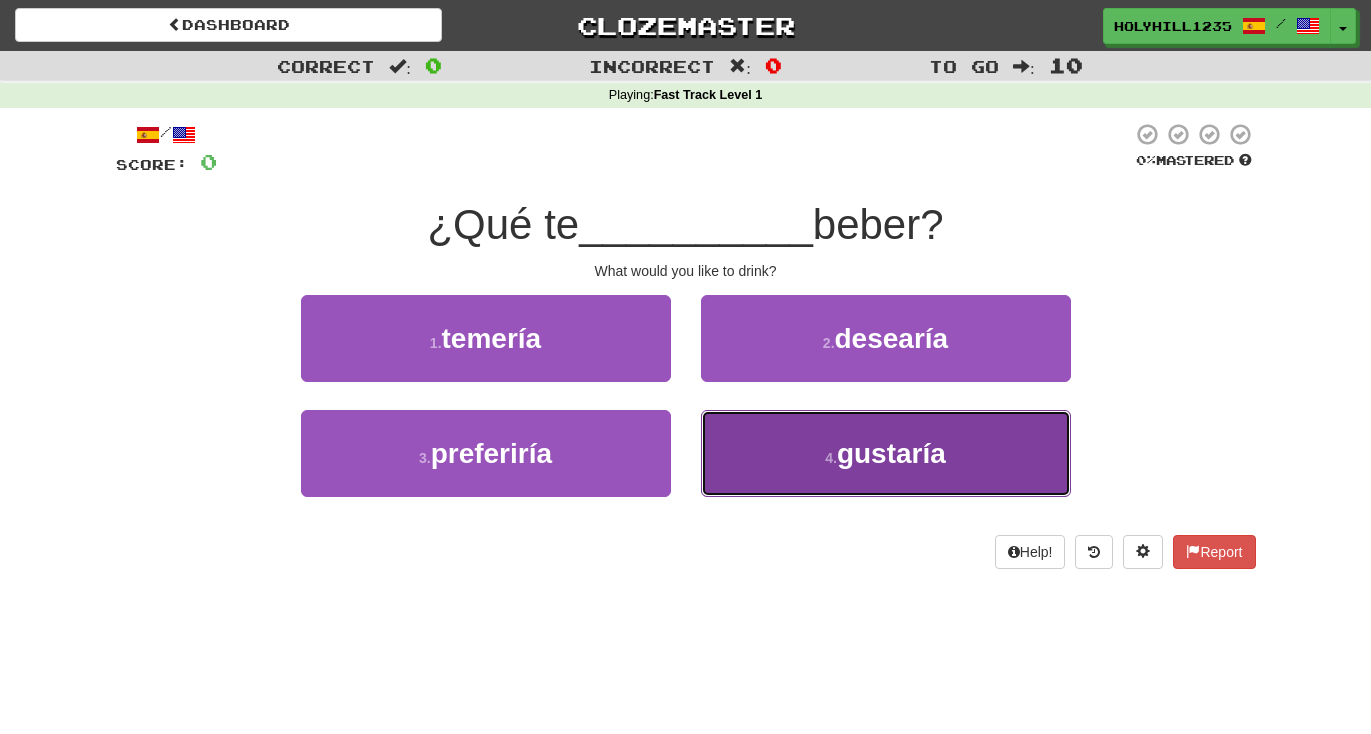 click on "4 .  gustaría" at bounding box center [886, 453] 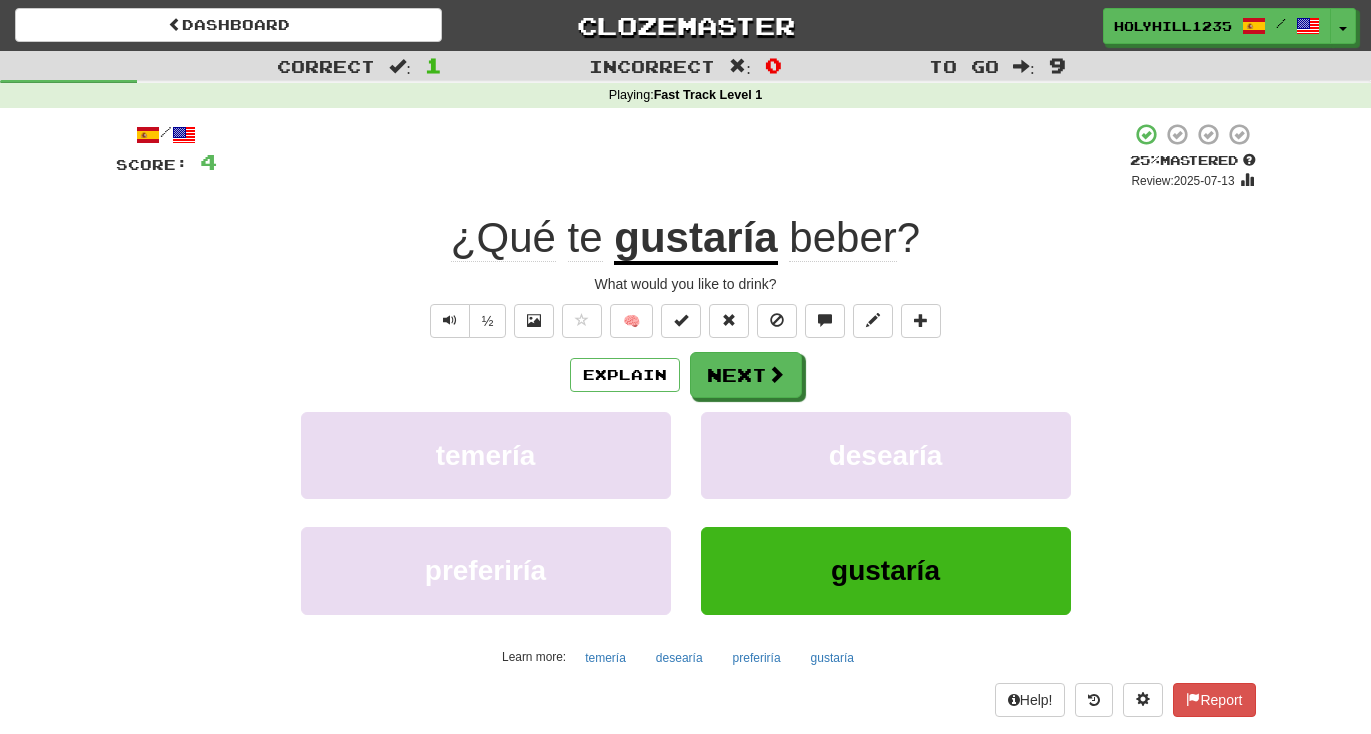 click on "gustaría" at bounding box center (695, 239) 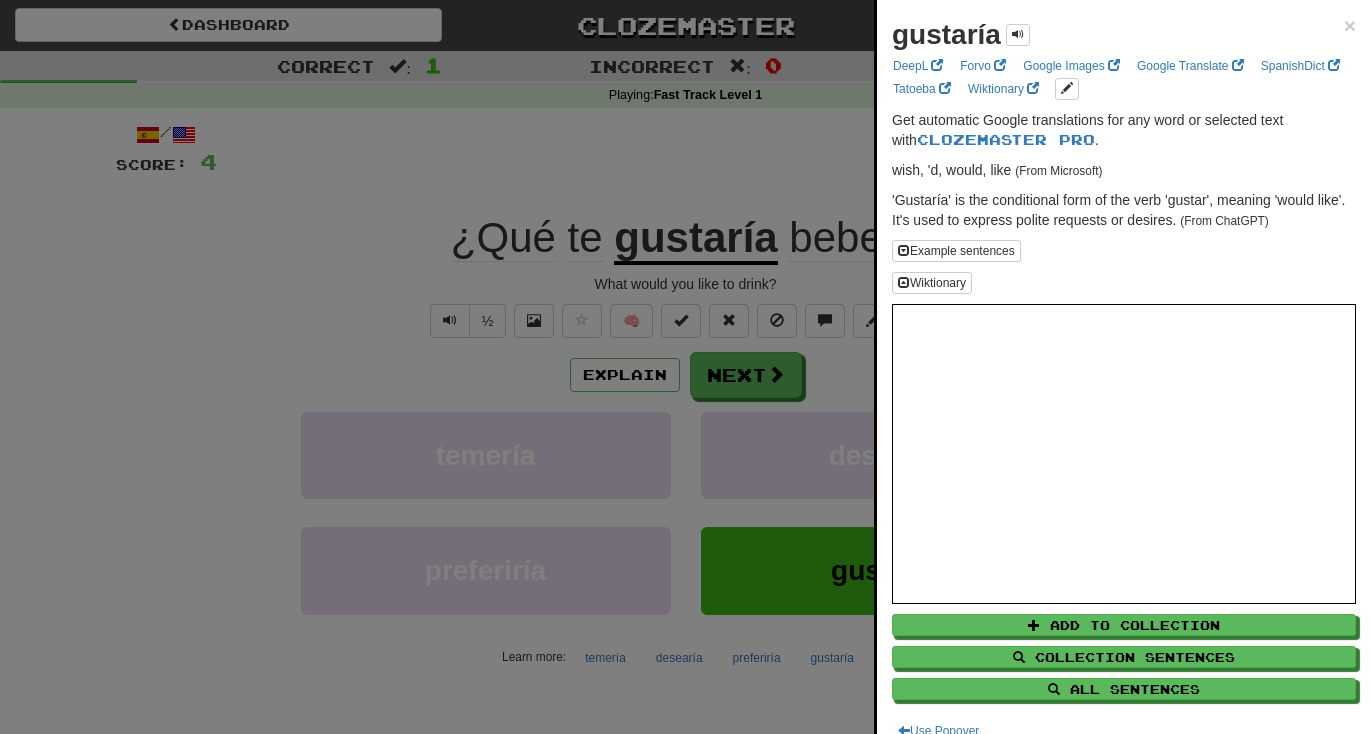 click at bounding box center [685, 367] 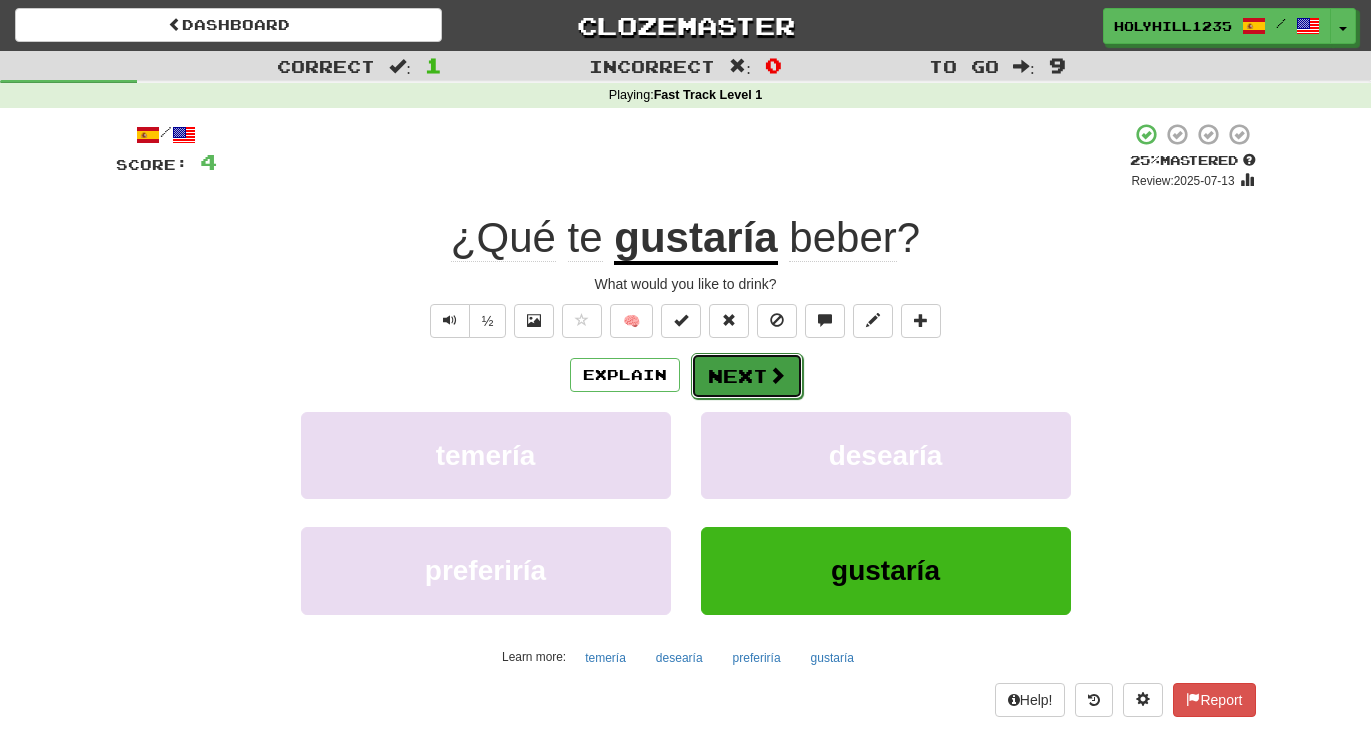 click on "Next" at bounding box center (747, 376) 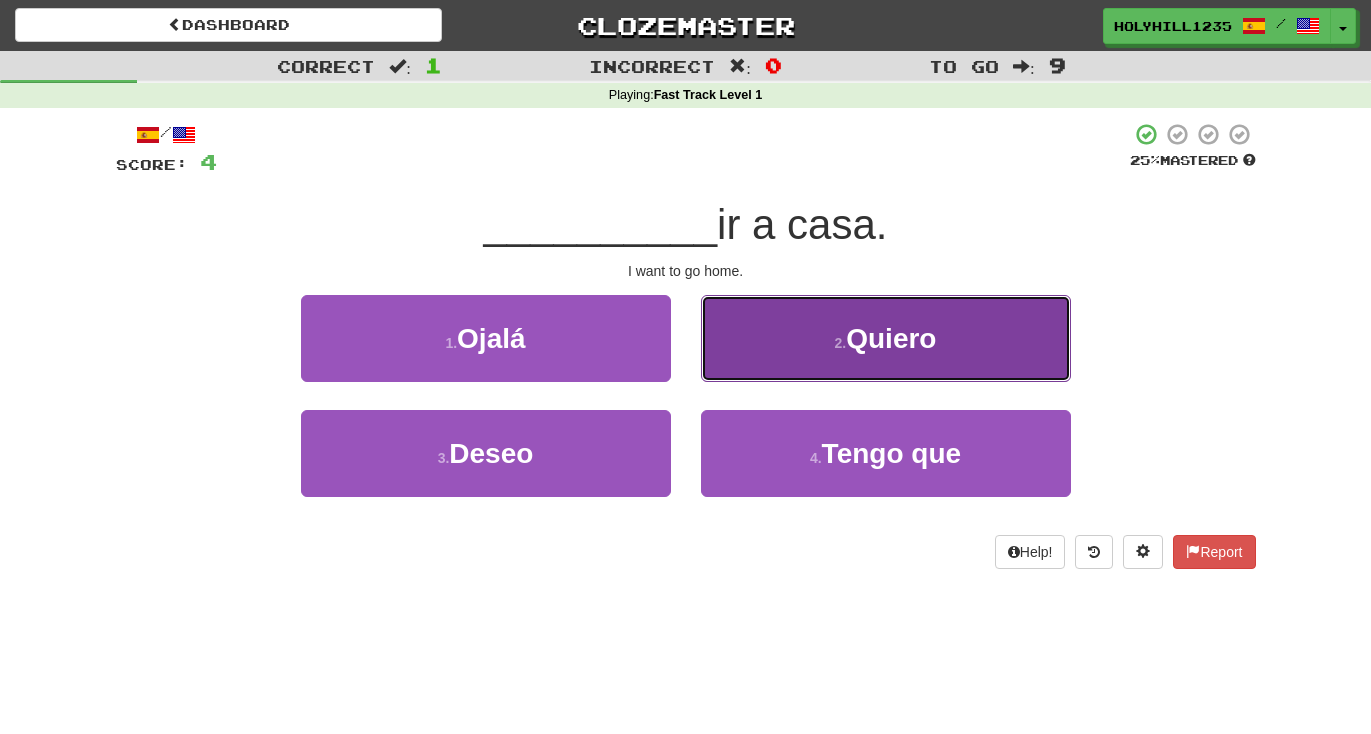 click on "2 .  Quiero" at bounding box center (886, 338) 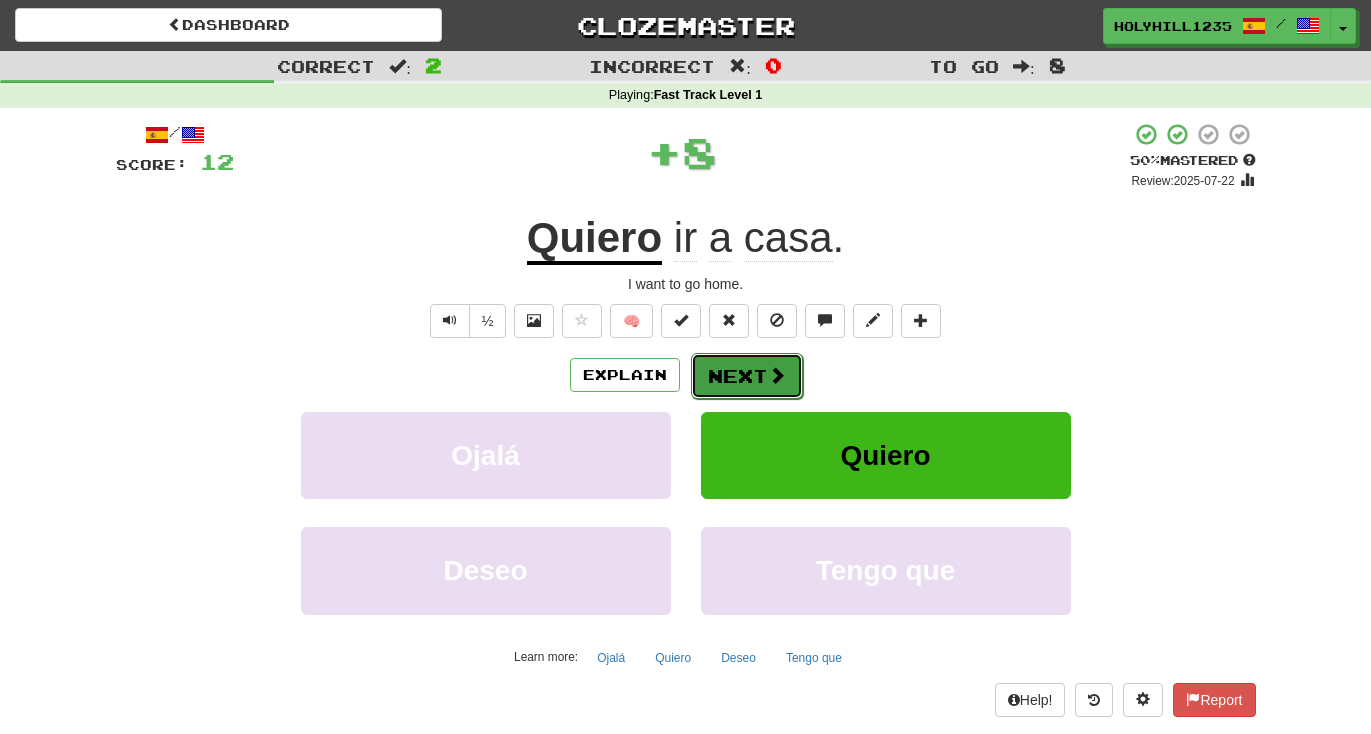 click at bounding box center [777, 375] 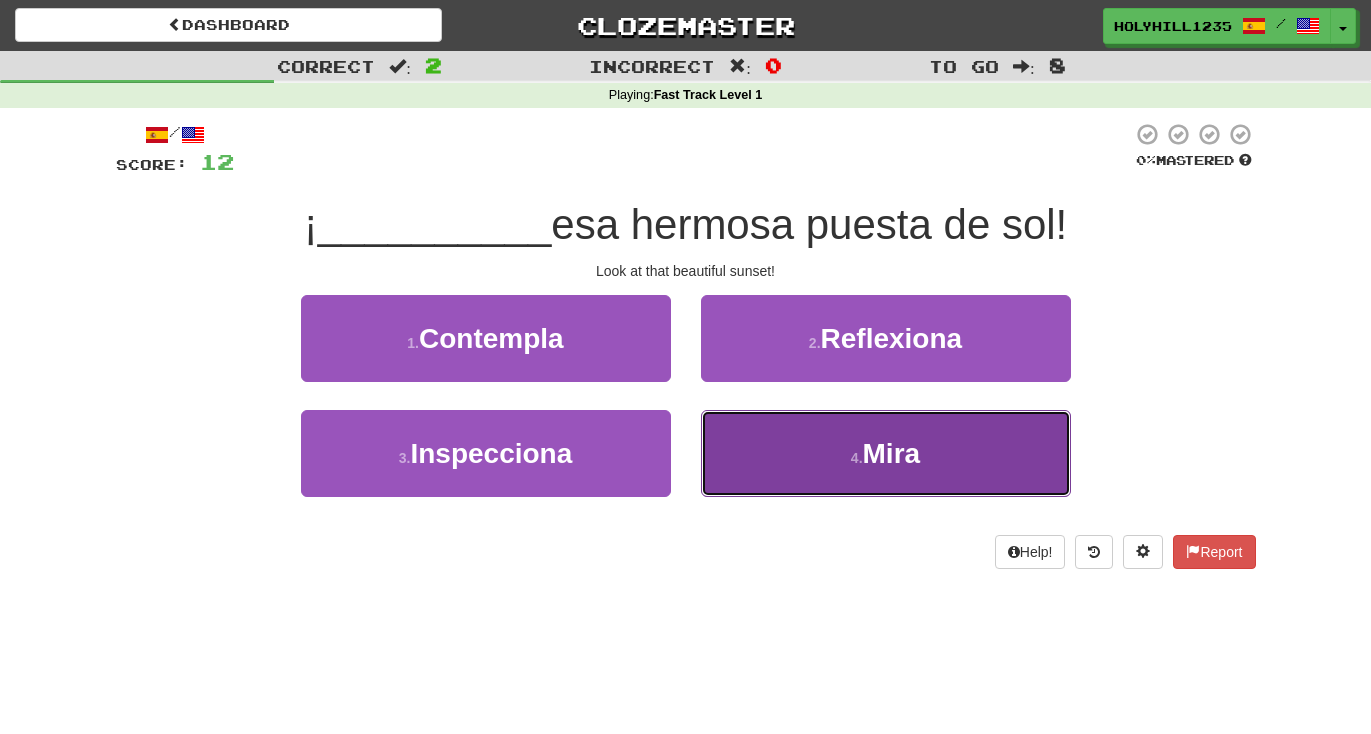 click on "4 .  Mira" at bounding box center (886, 453) 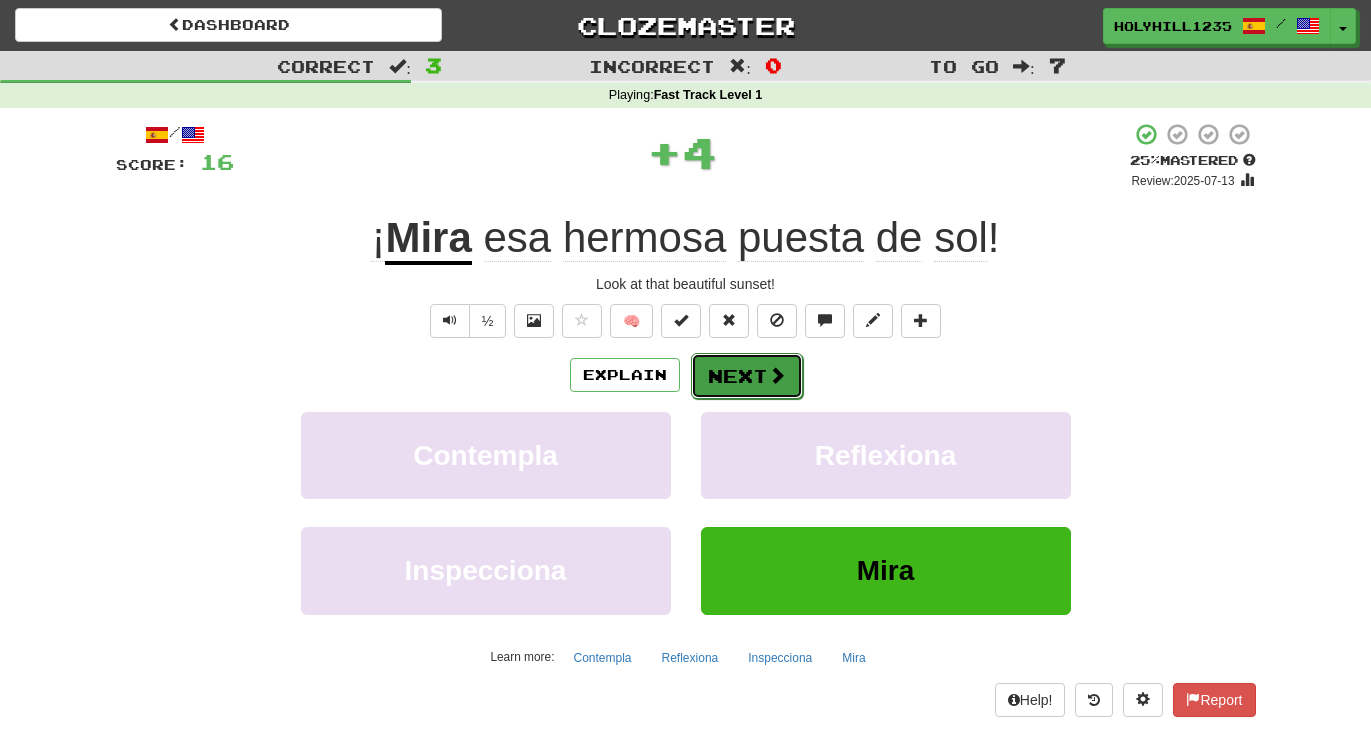 click on "Next" at bounding box center [747, 376] 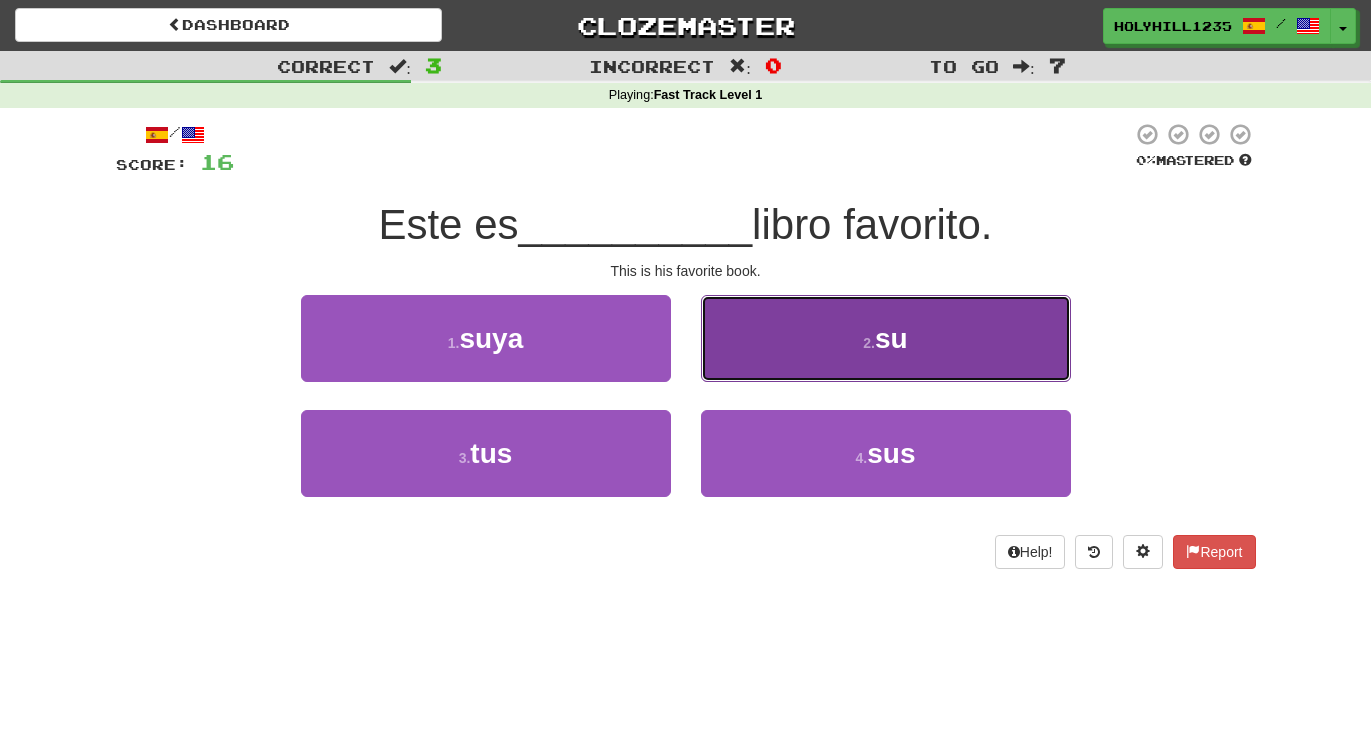 click on "2 .  su" at bounding box center [886, 338] 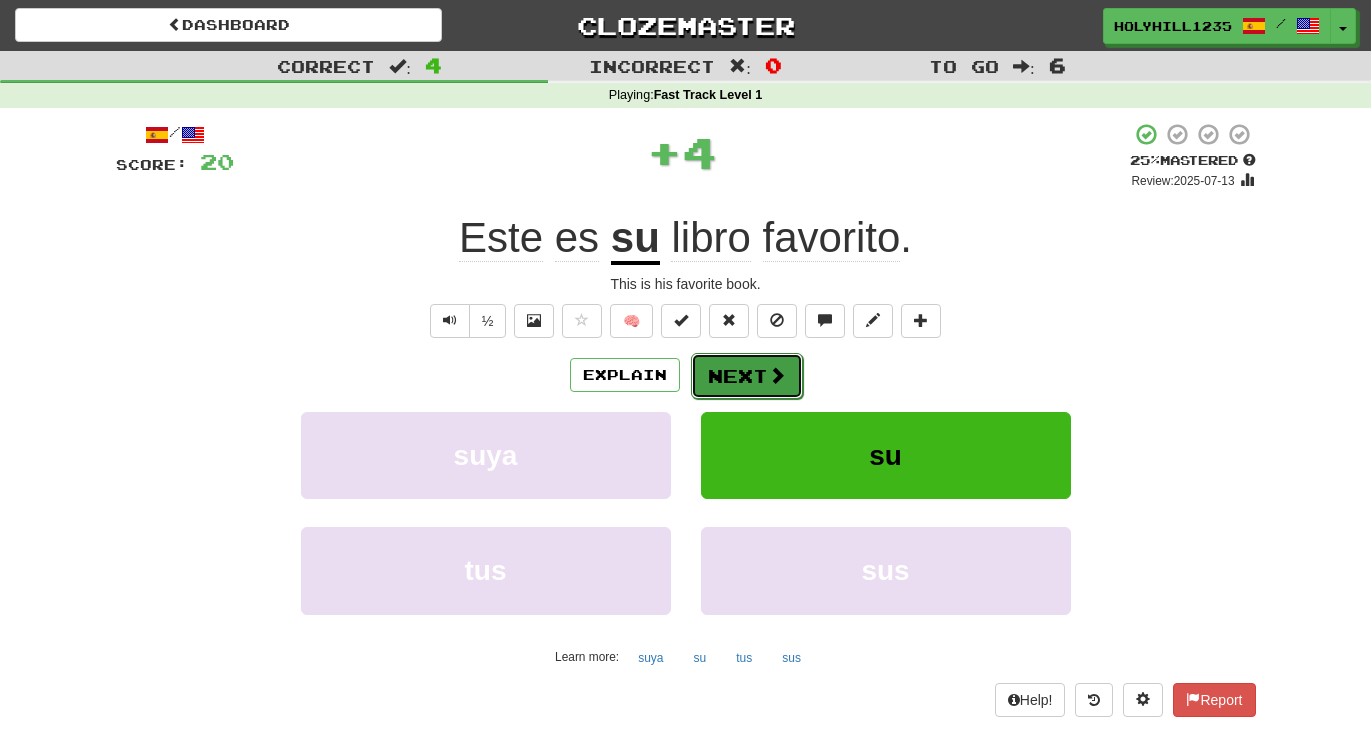 click on "Next" at bounding box center [747, 376] 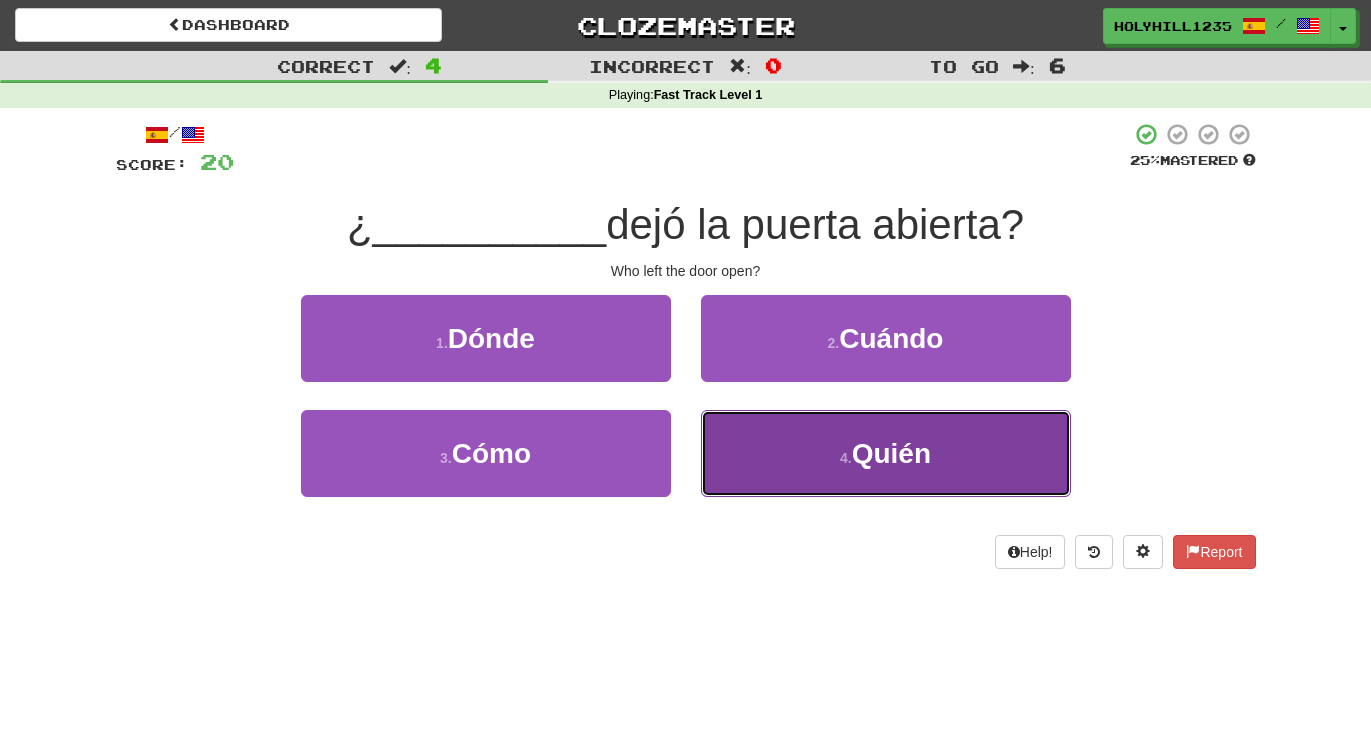 click on "Quién" at bounding box center [891, 453] 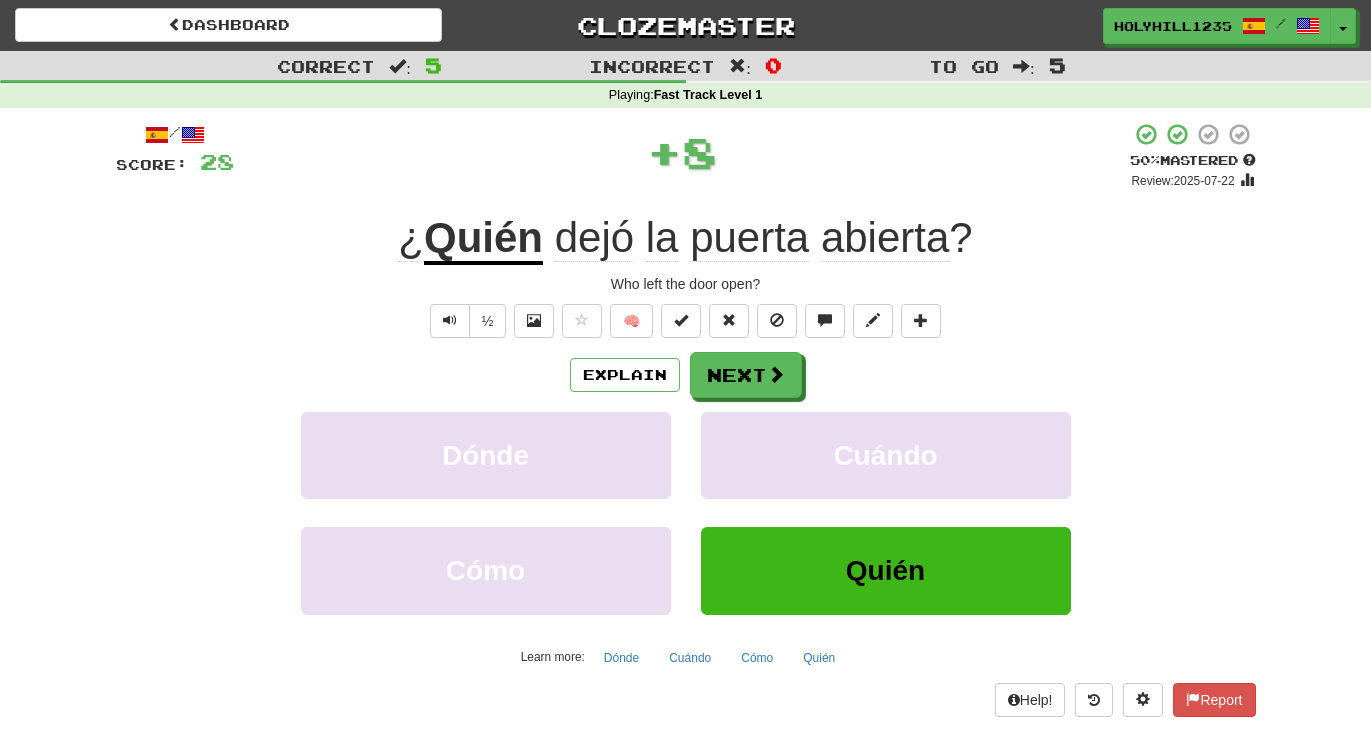 click on "dejó" at bounding box center [594, 238] 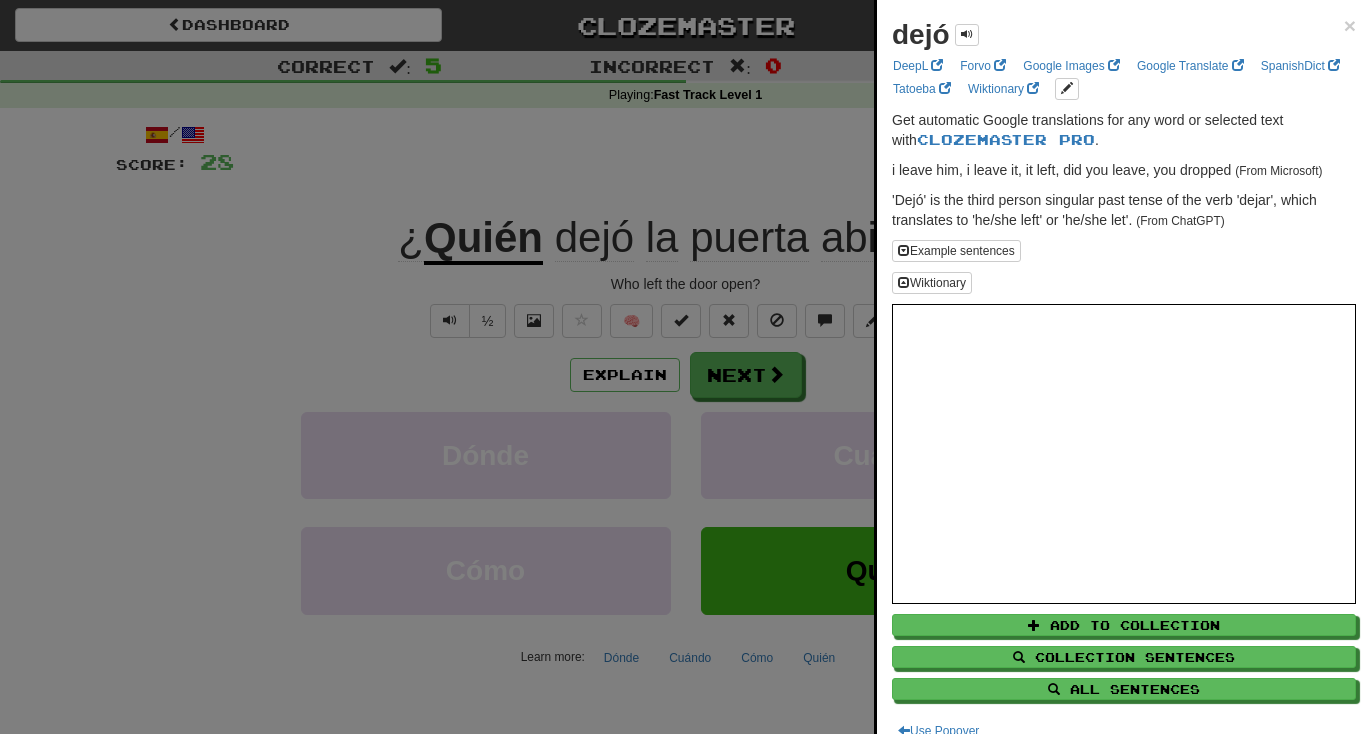 click at bounding box center [685, 367] 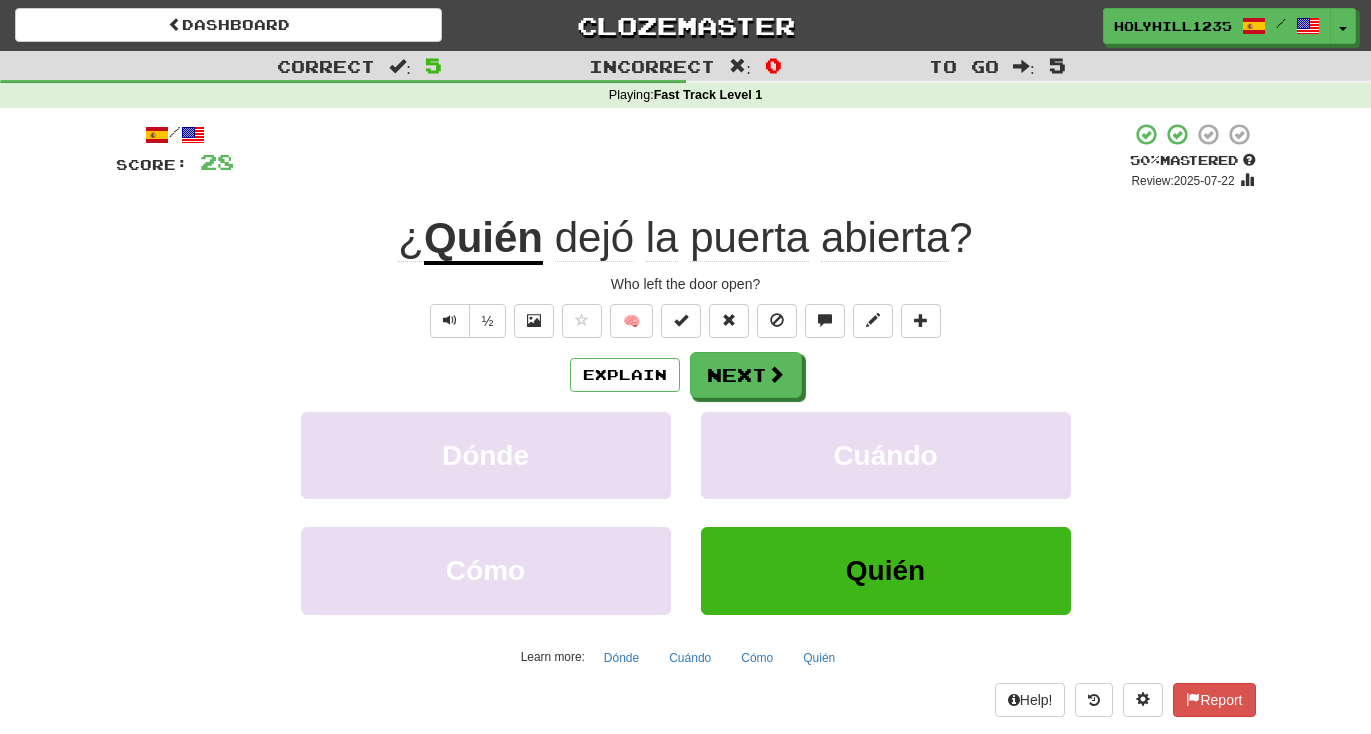 click on "dejó" at bounding box center (594, 238) 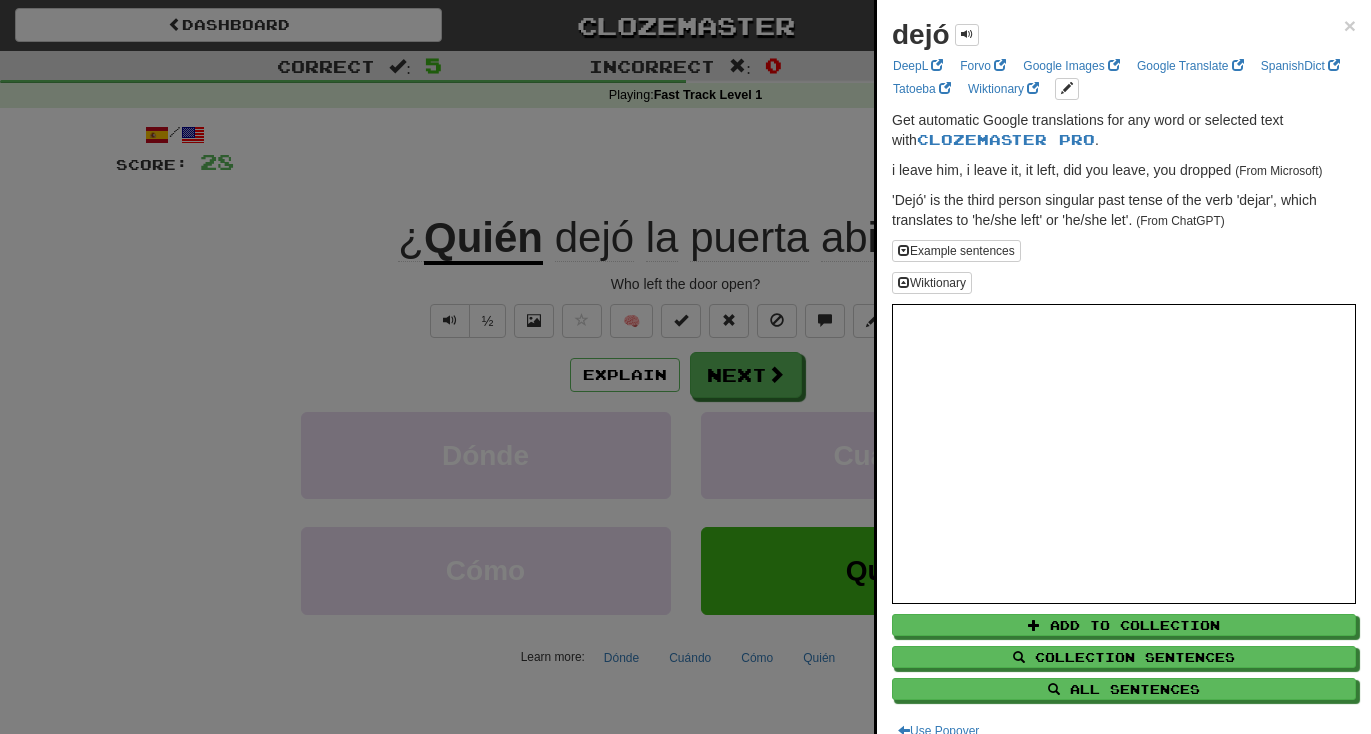 click at bounding box center [685, 367] 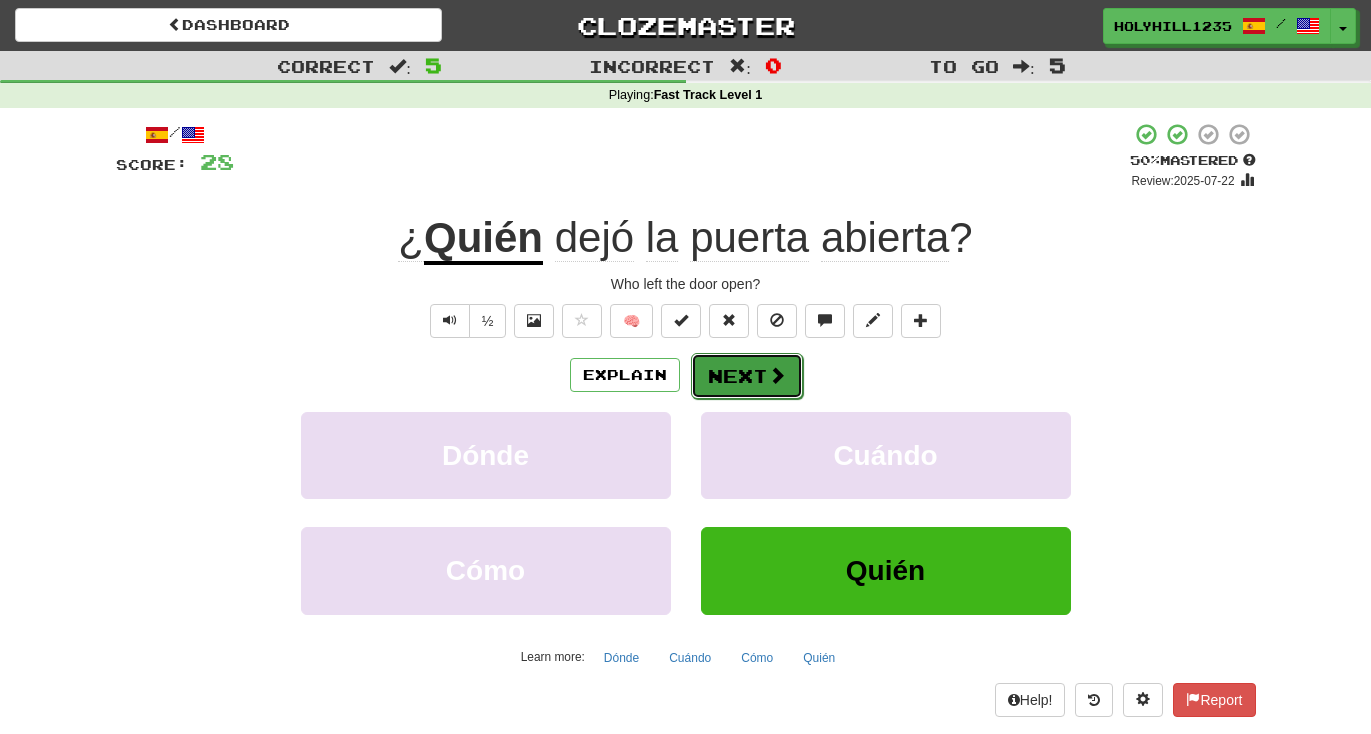 click on "Next" at bounding box center (747, 376) 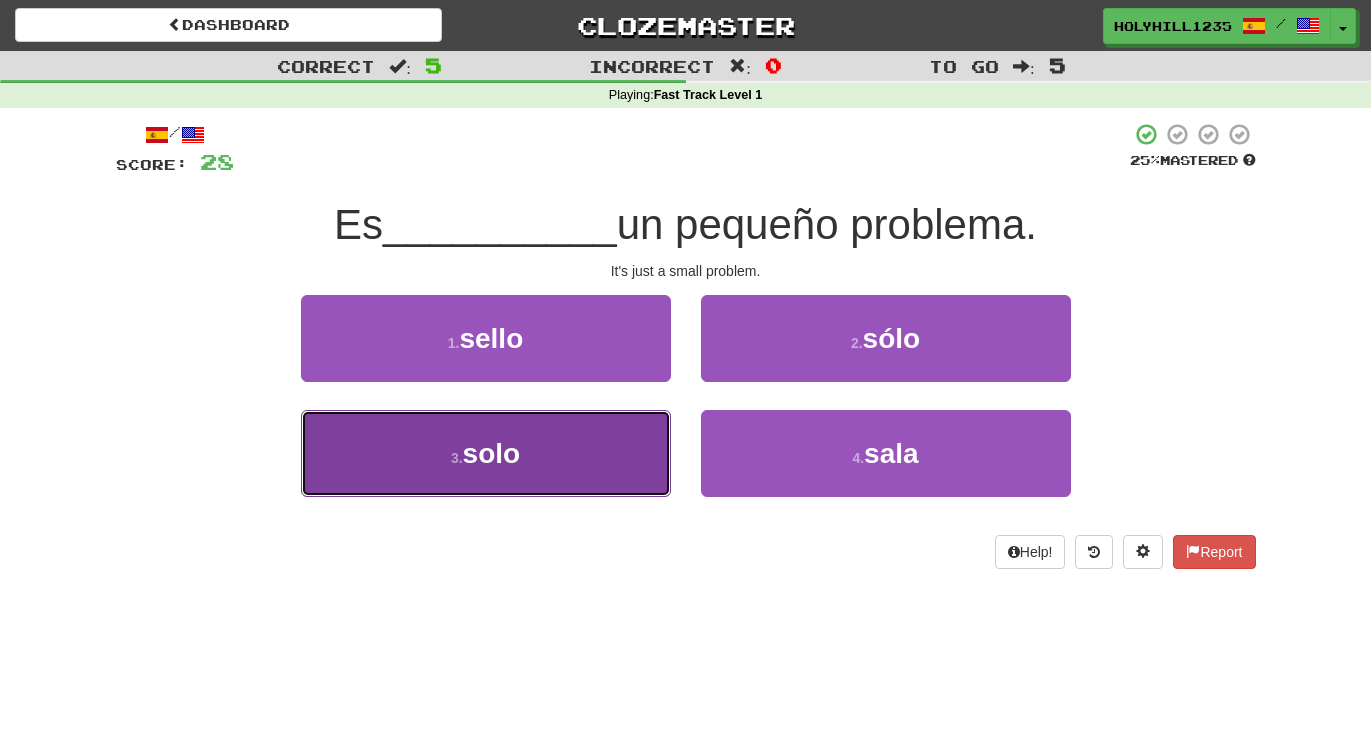 click on "3 .  solo" at bounding box center (486, 453) 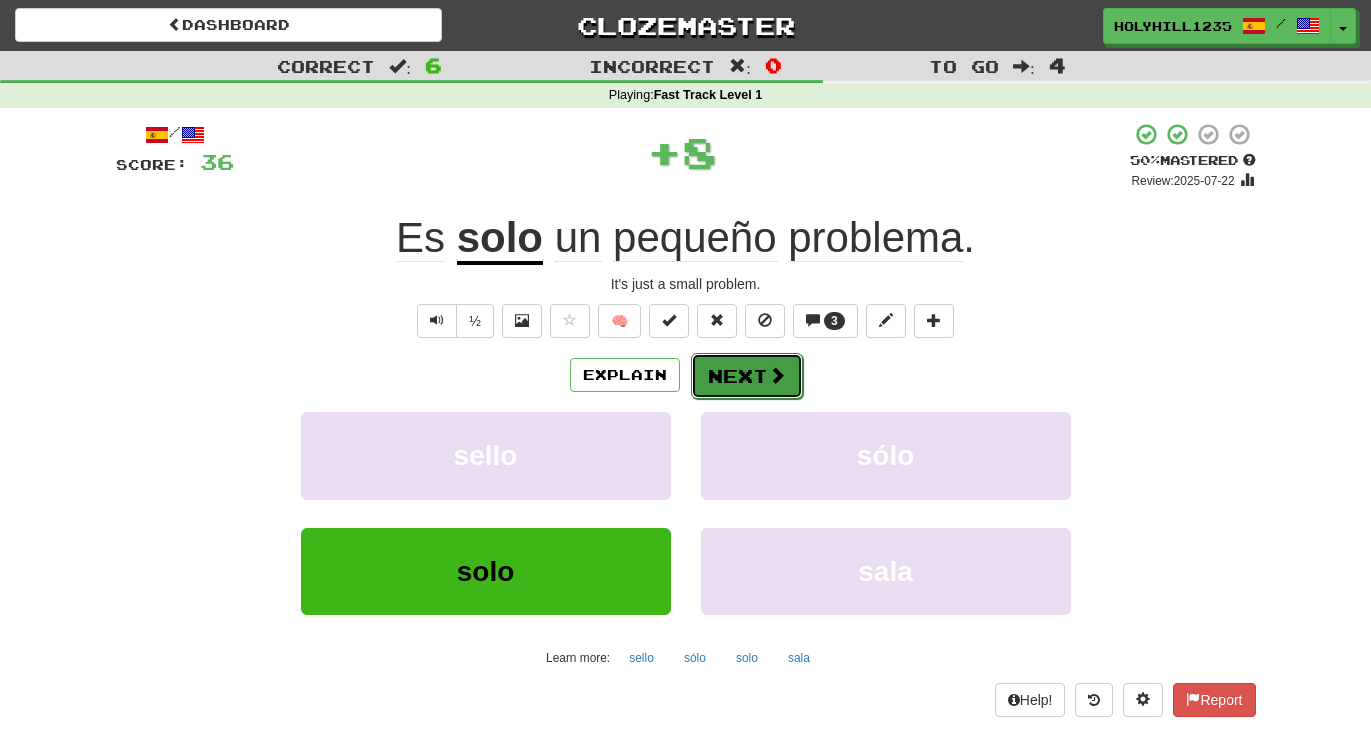 click on "Next" at bounding box center [747, 376] 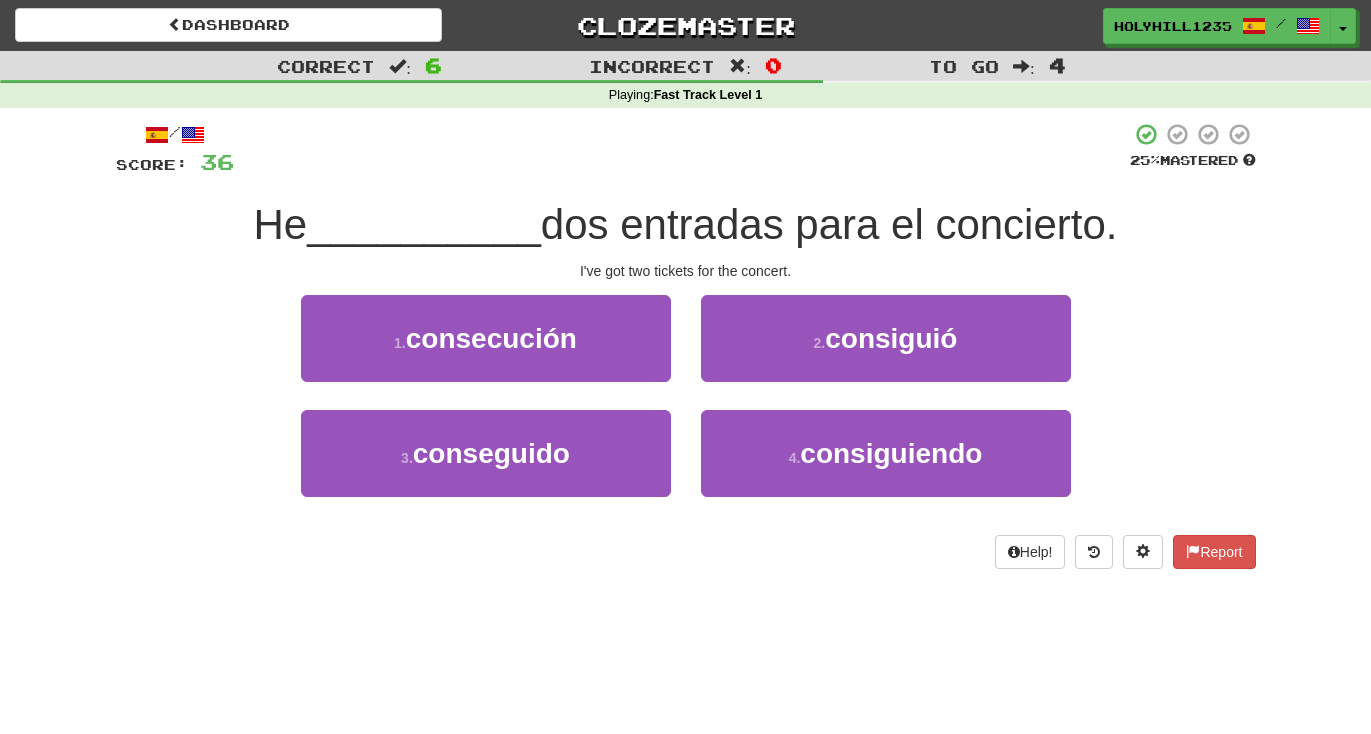 click on "He" at bounding box center [281, 224] 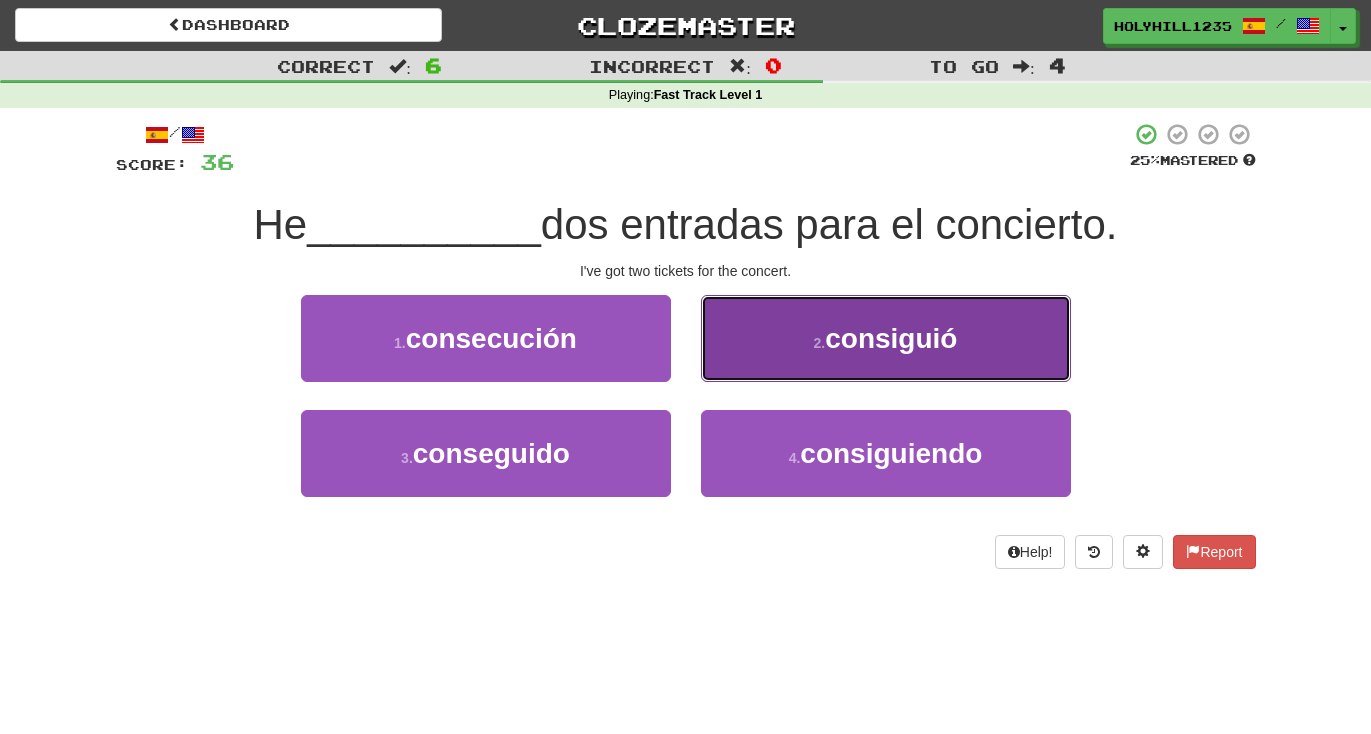 click on "consiguió" at bounding box center (891, 338) 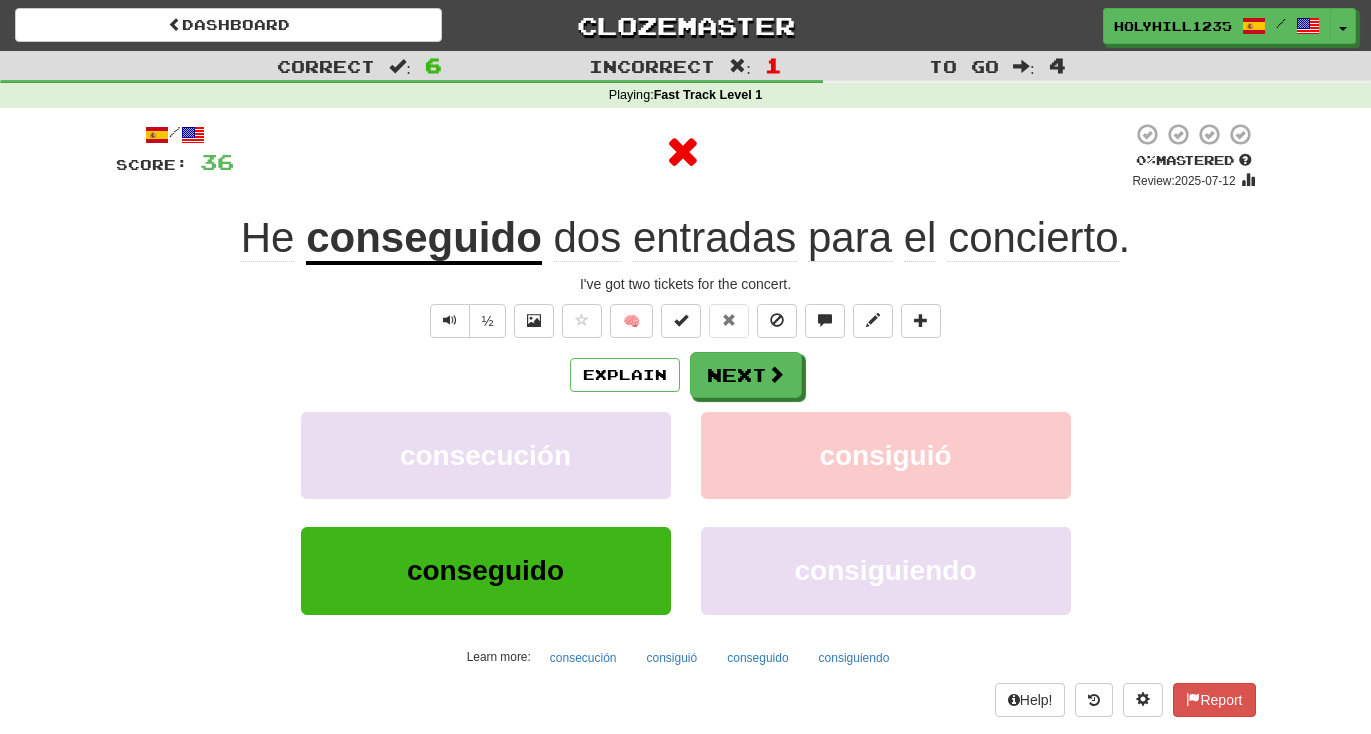 click on "conseguido" at bounding box center (424, 239) 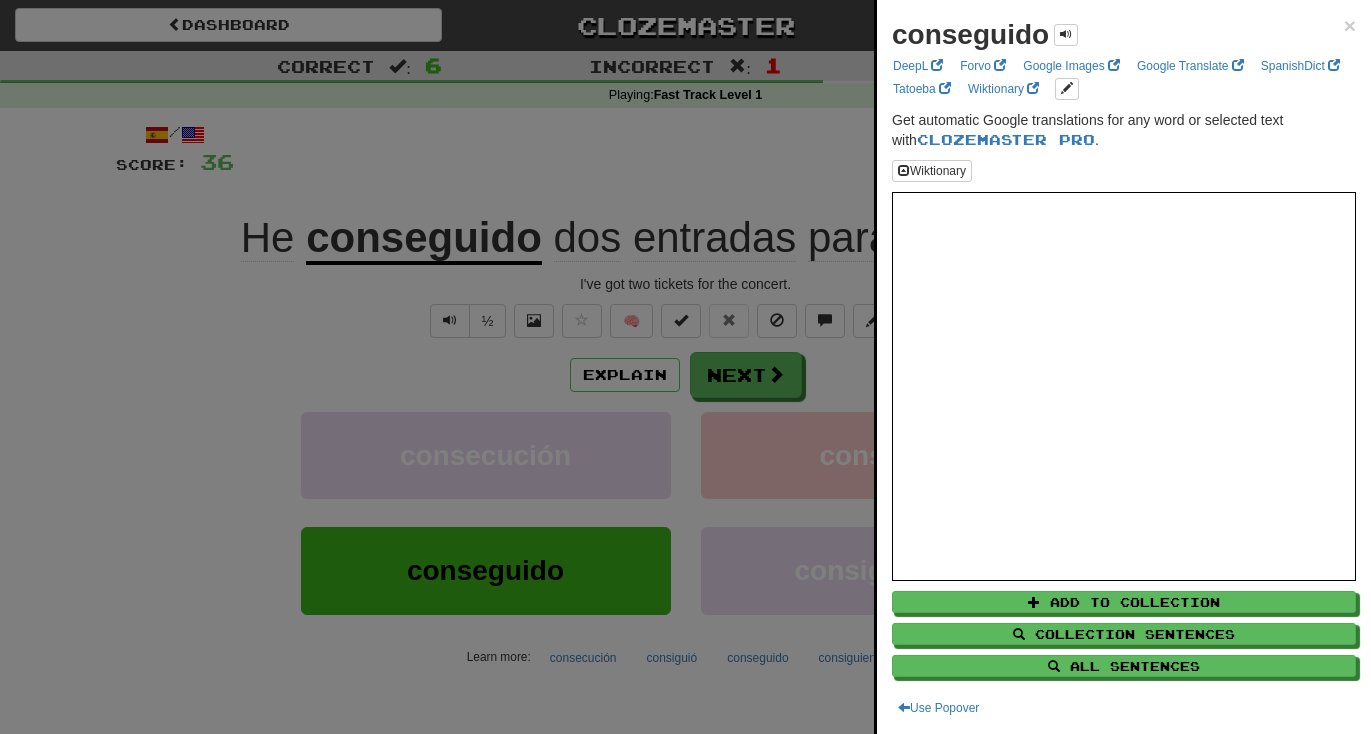 click on "conseguido × DeepL   Forvo   Google Images   Google Translate   SpanishDict   Tatoeba   Wiktionary   Get automatic Google translations for any word or selected text with  Clozemaster Pro .  Wiktionary   Add to Collection   Collection Sentences   All Sentences  Use Popover" at bounding box center (1124, 367) 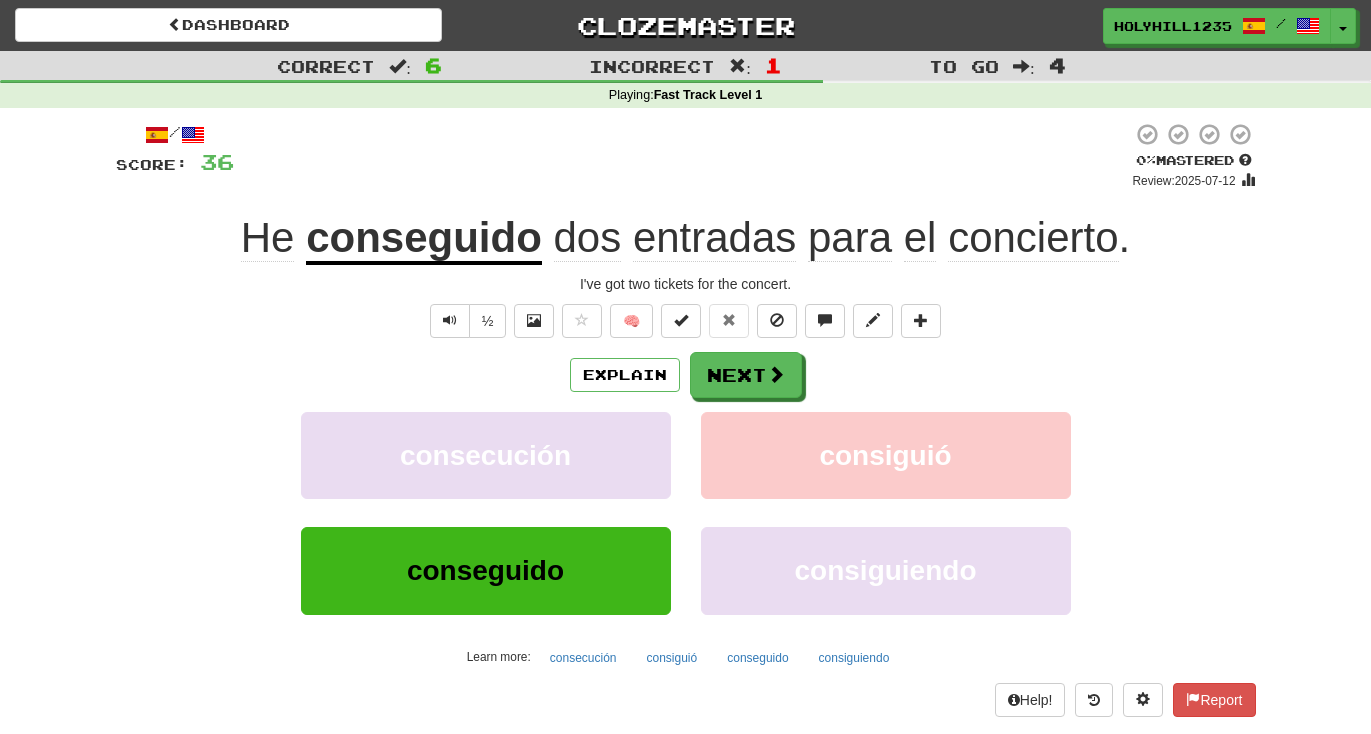 click on "He" 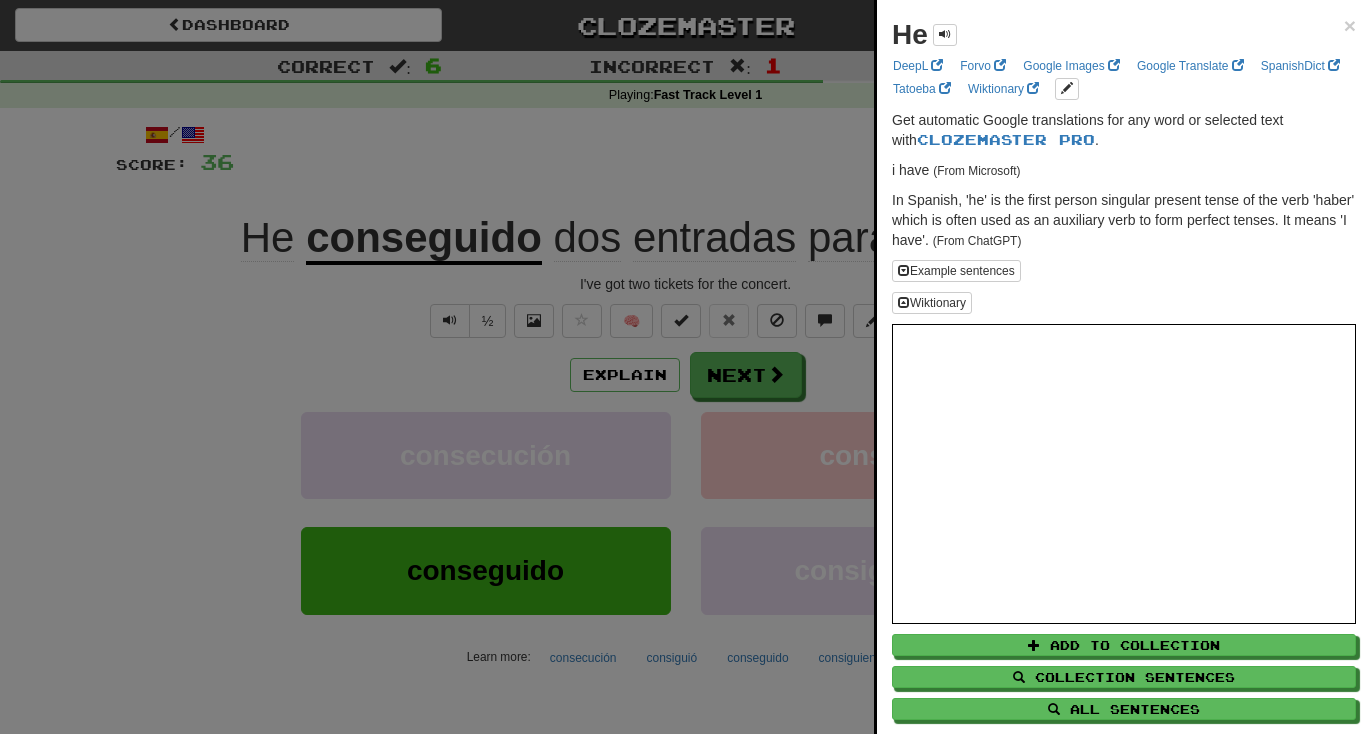 click at bounding box center (685, 367) 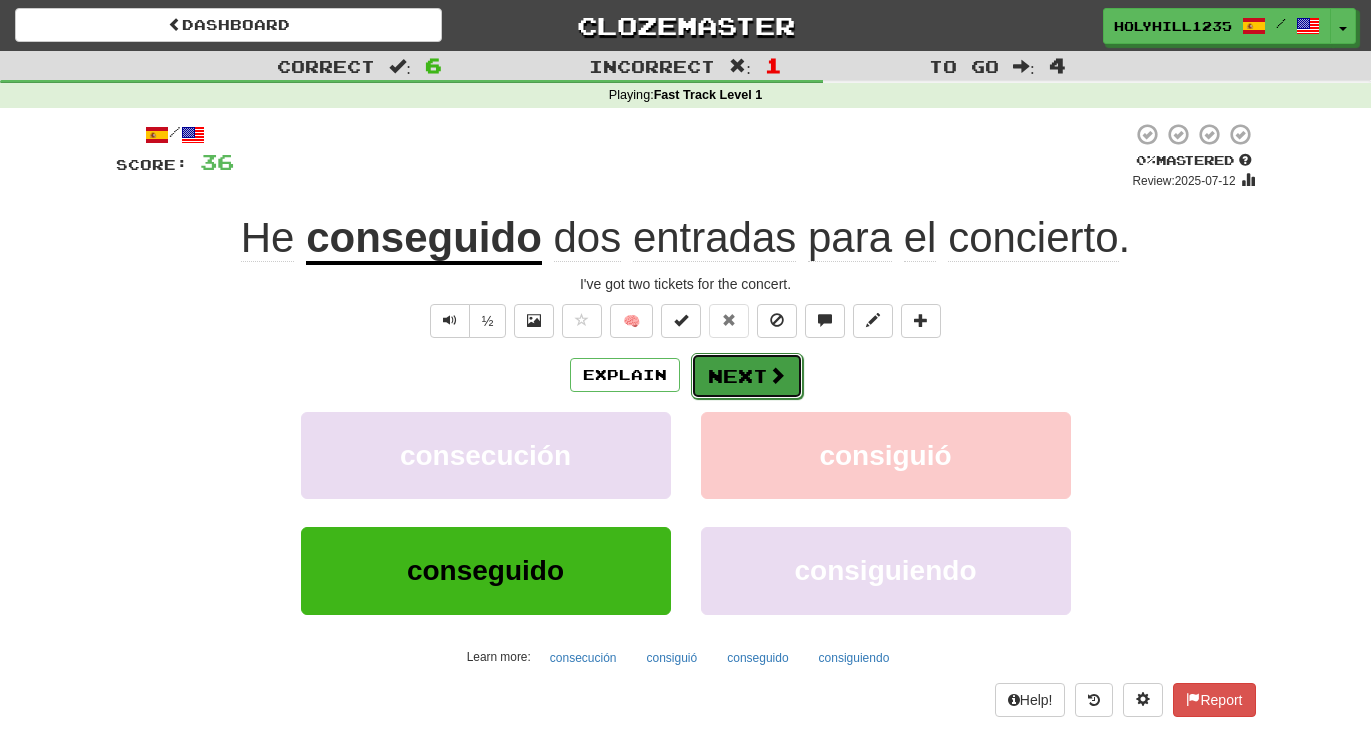 click on "Next" at bounding box center [747, 376] 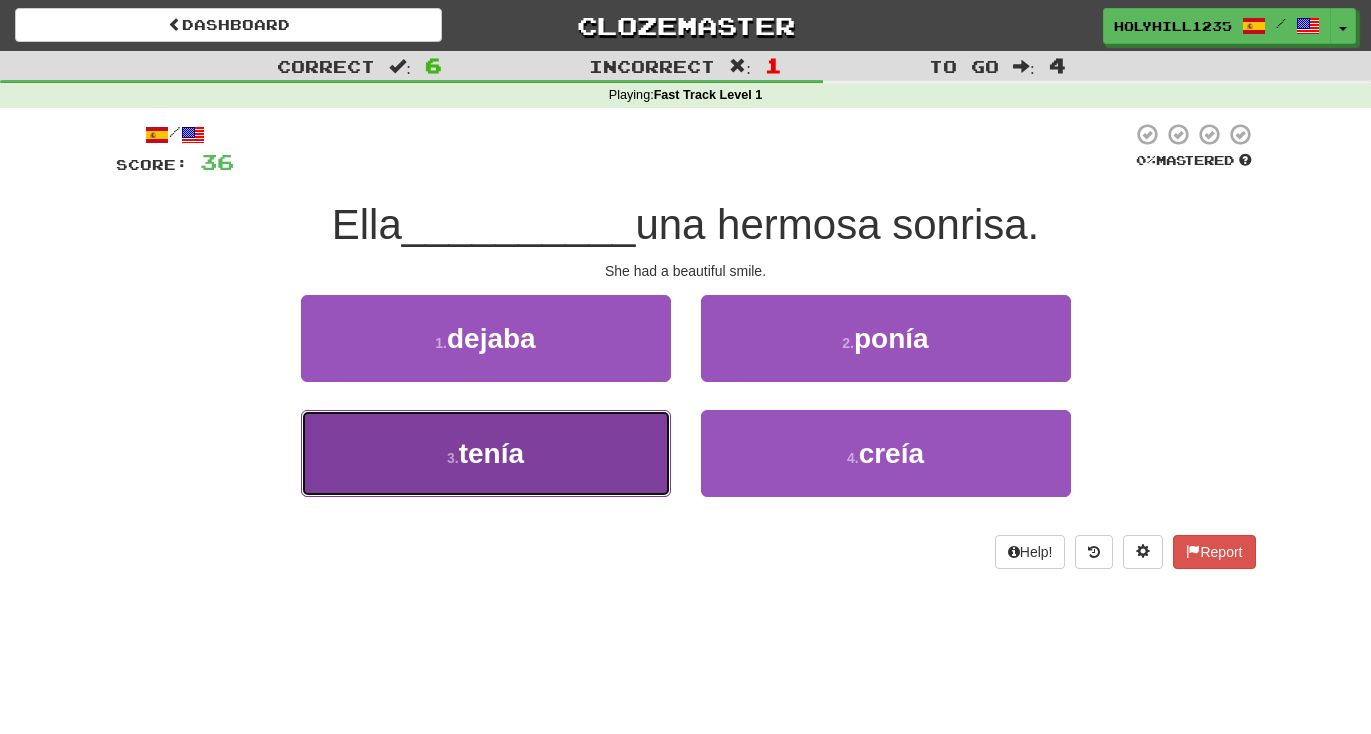 click on "3 .  tenía" at bounding box center (486, 453) 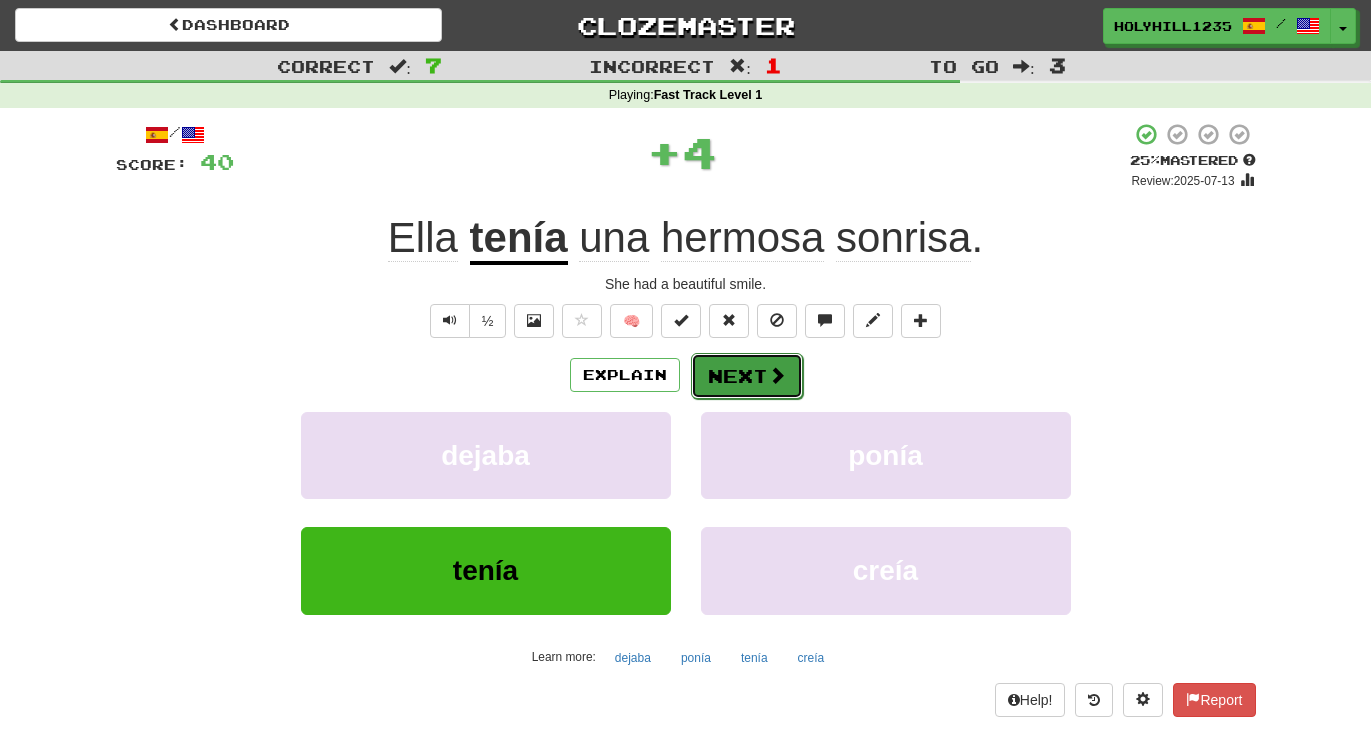 click at bounding box center (777, 375) 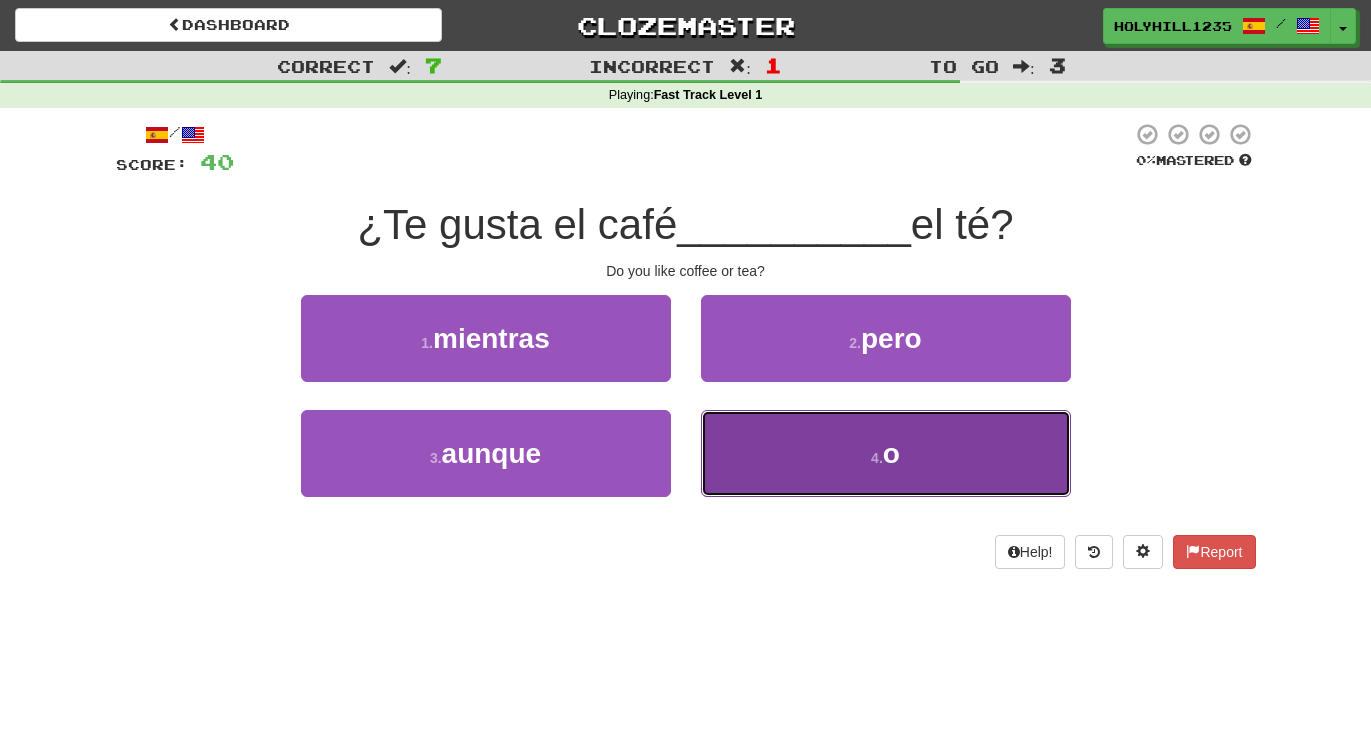 click on "4 .  o" at bounding box center [886, 453] 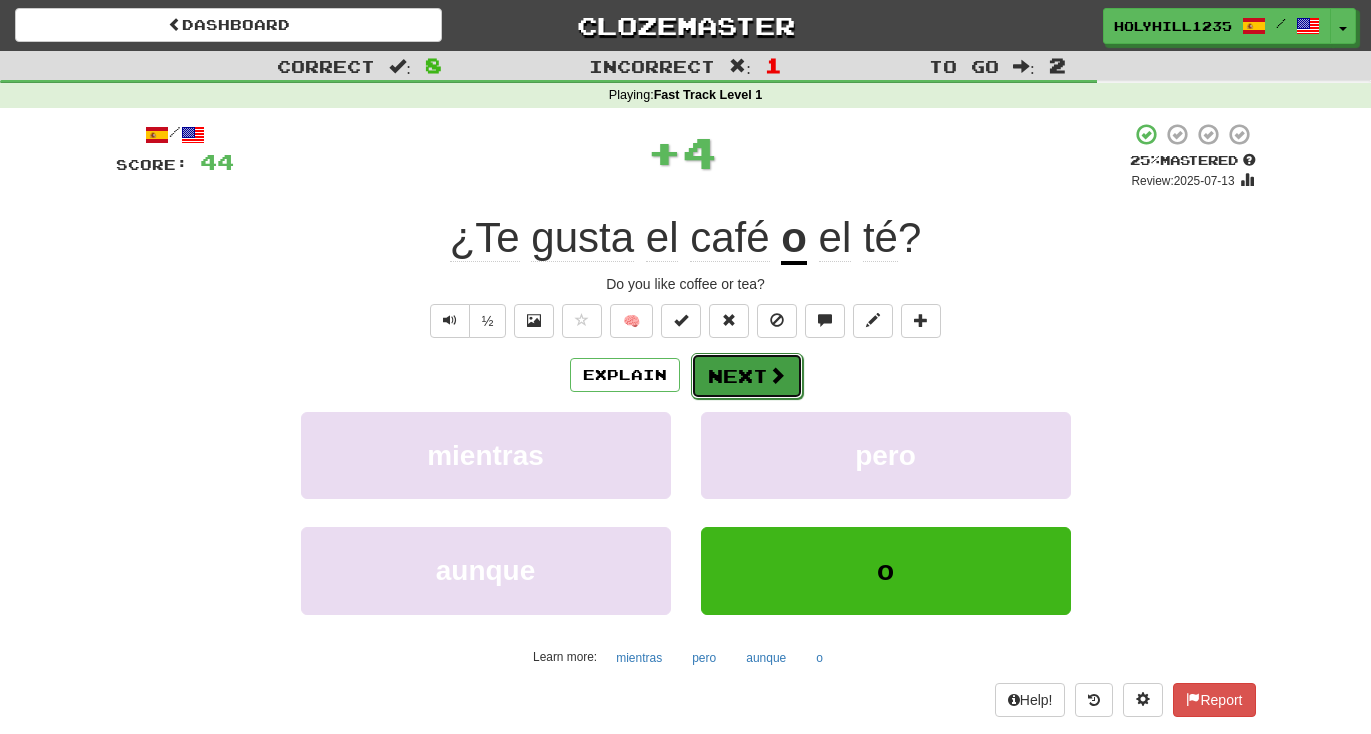 click at bounding box center (777, 375) 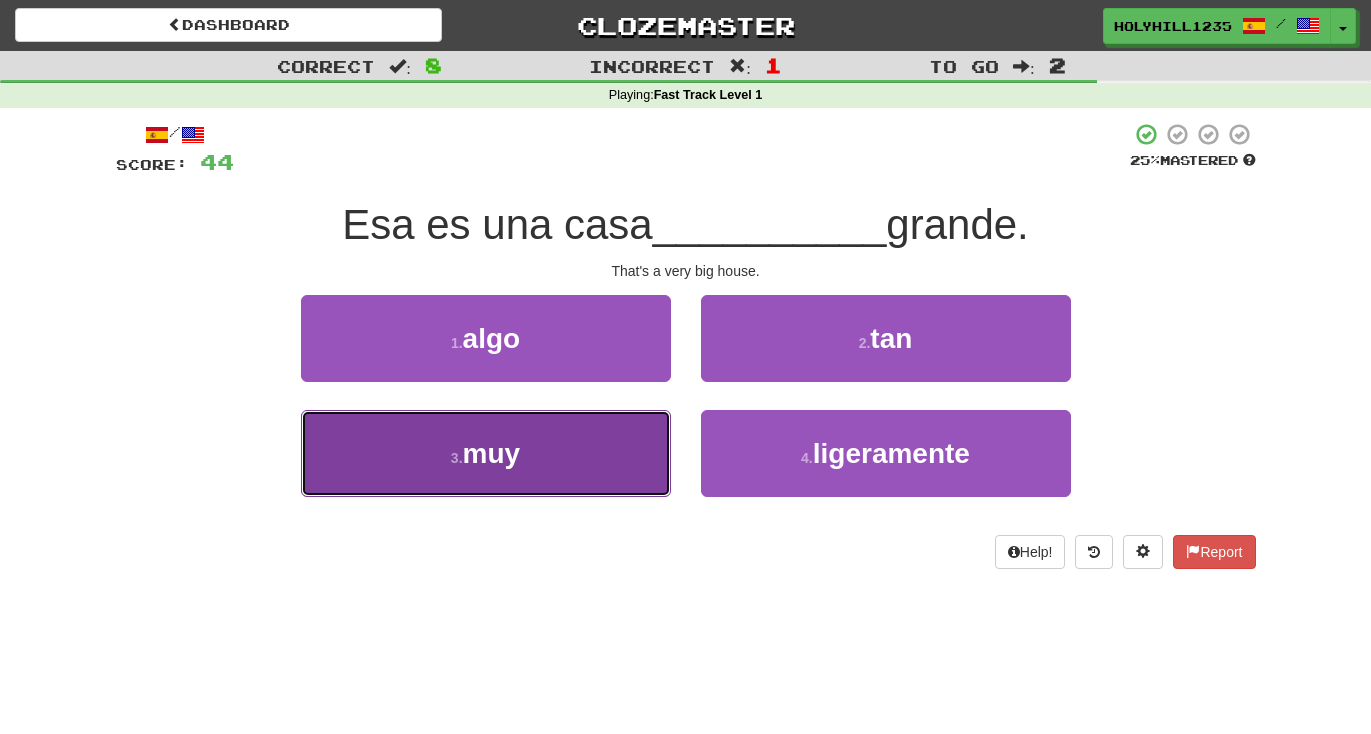 click on "3 .  muy" at bounding box center [486, 453] 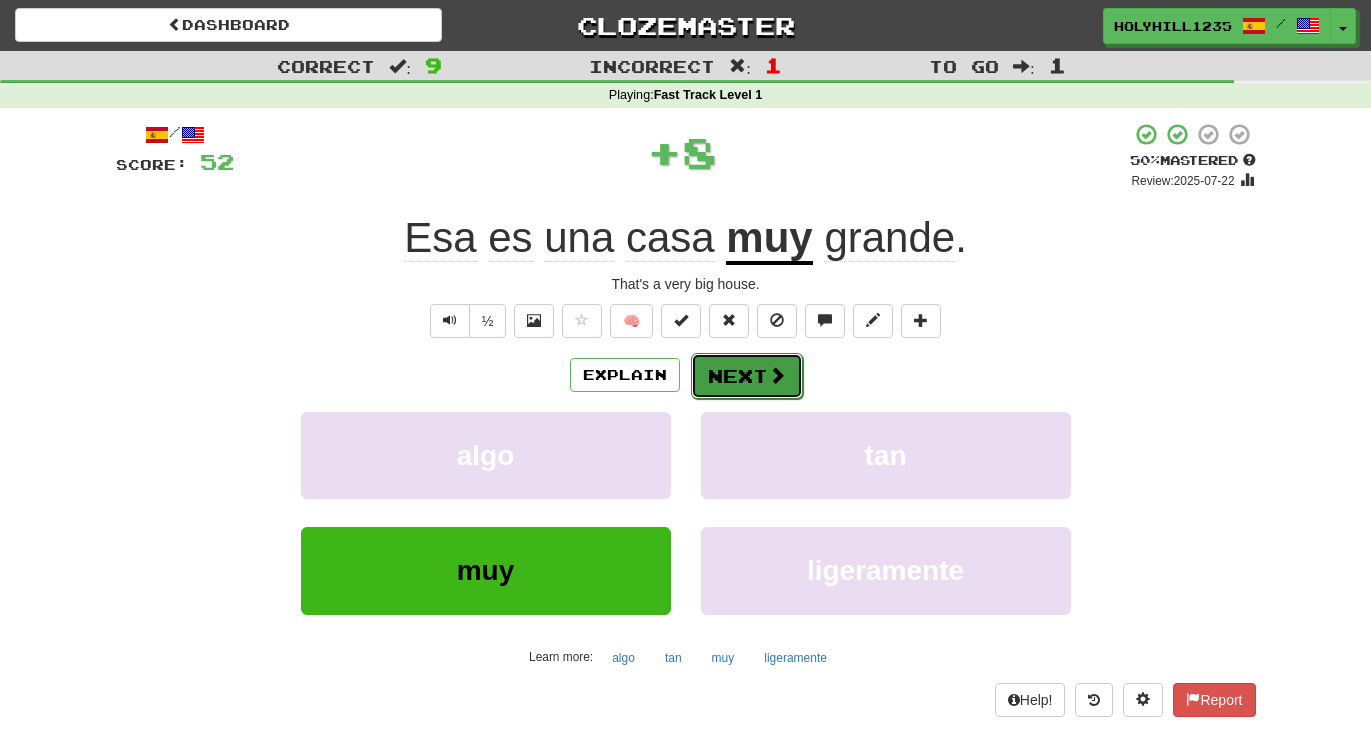 click on "Next" at bounding box center (747, 376) 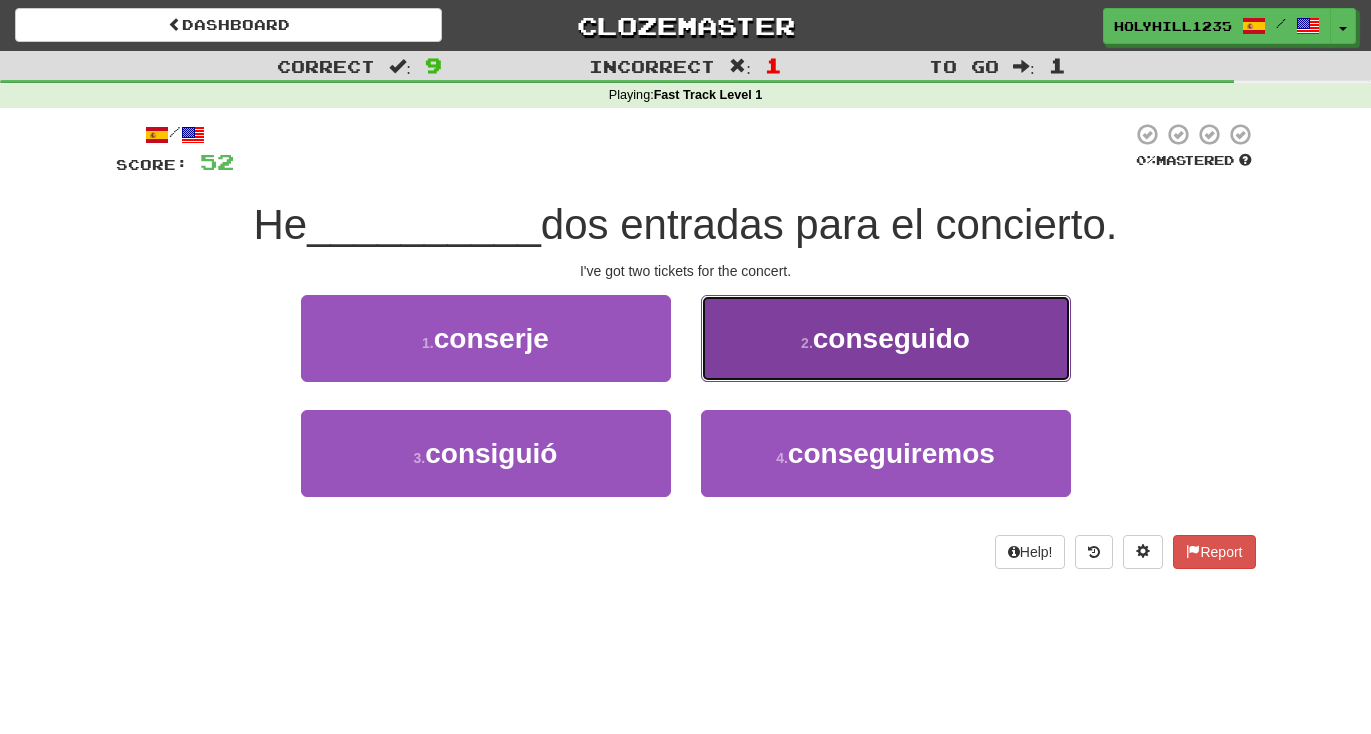 click on "conseguido" at bounding box center (891, 338) 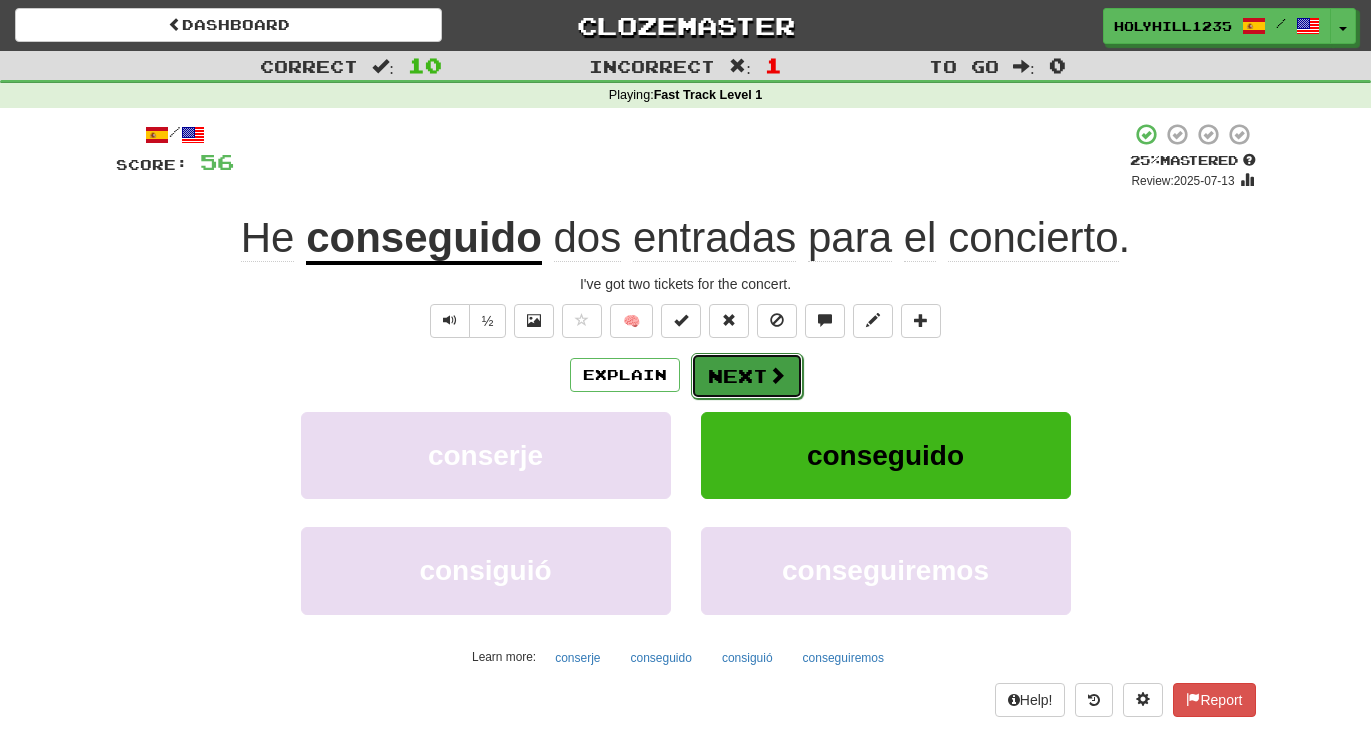 click on "Next" at bounding box center (747, 376) 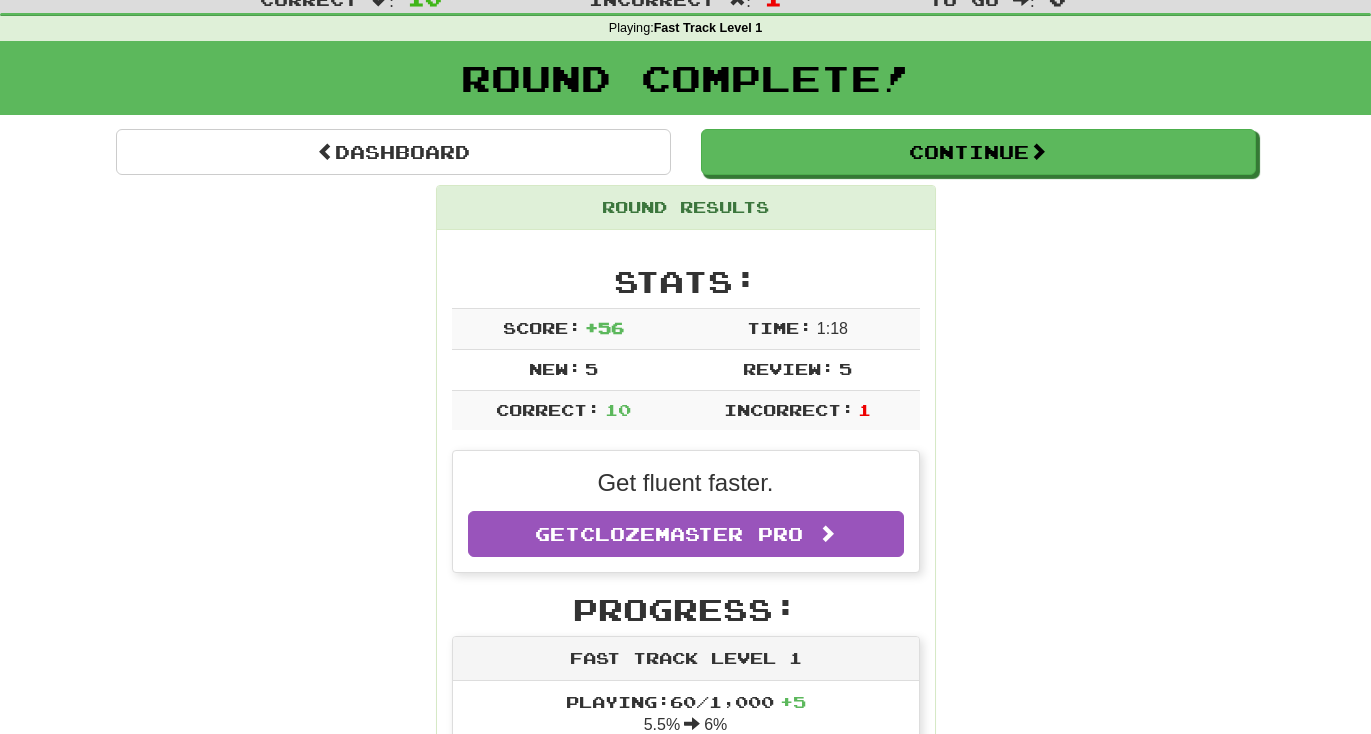 scroll, scrollTop: 0, scrollLeft: 0, axis: both 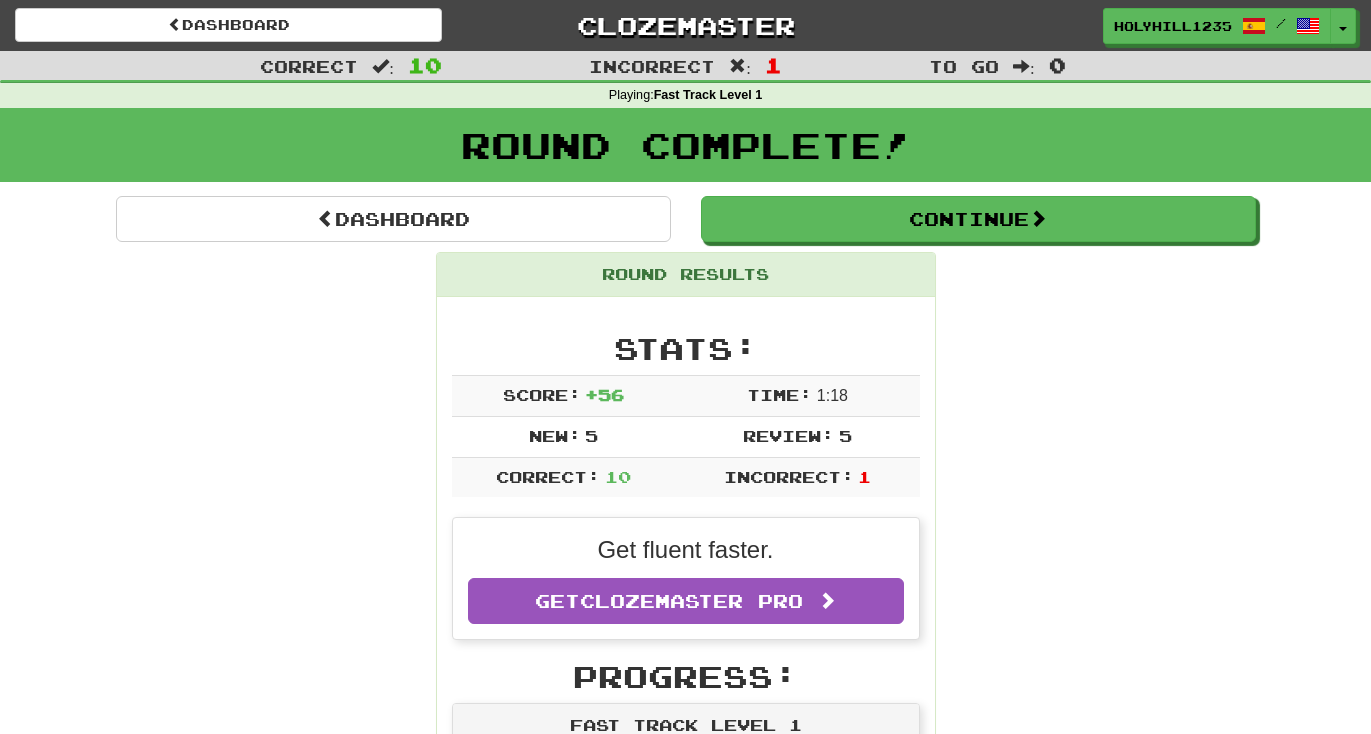 click on "Round Results Stats: Score:   + 56 Time:   1 : 18 New:   5 Review:   5 Correct:   10 Incorrect:   1 Get fluent faster. Get  Clozemaster Pro   Progress: Fast Track Level 1 Playing:  60  /  1,000 + 5 5.5% 6% Mastered:  0  /  1,000 0% Ready for Review:  8  /  Level:  4 ⬆🎉🙌 94  points to level  5  - keep going! Ranked:  2258 th  this week Sentences:  Report ¿Qué te  gustaría  beber? What would you like to drink?  Report Quiero  ir a casa. I want to go home.  Report ¡ Mira  esa hermosa puesta de sol! Look at that beautiful sunset!  Report Este es  su  libro favorito. This is his favorite book.  Report ¿ Quién  dejó la puerta abierta? Who left the door open? 3  Report Es  solo  un pequeño problema. It's just a small problem.  Report He  conseguido  dos entradas para el concierto. I've got two tickets for the concert.  Report Ella  tenía  una hermosa sonrisa. She had a beautiful smile.  Report ¿Te gusta el café  o  el té? Do you like coffee or tea?  Report Esa es una casa  muy  grande." at bounding box center [686, 1179] 